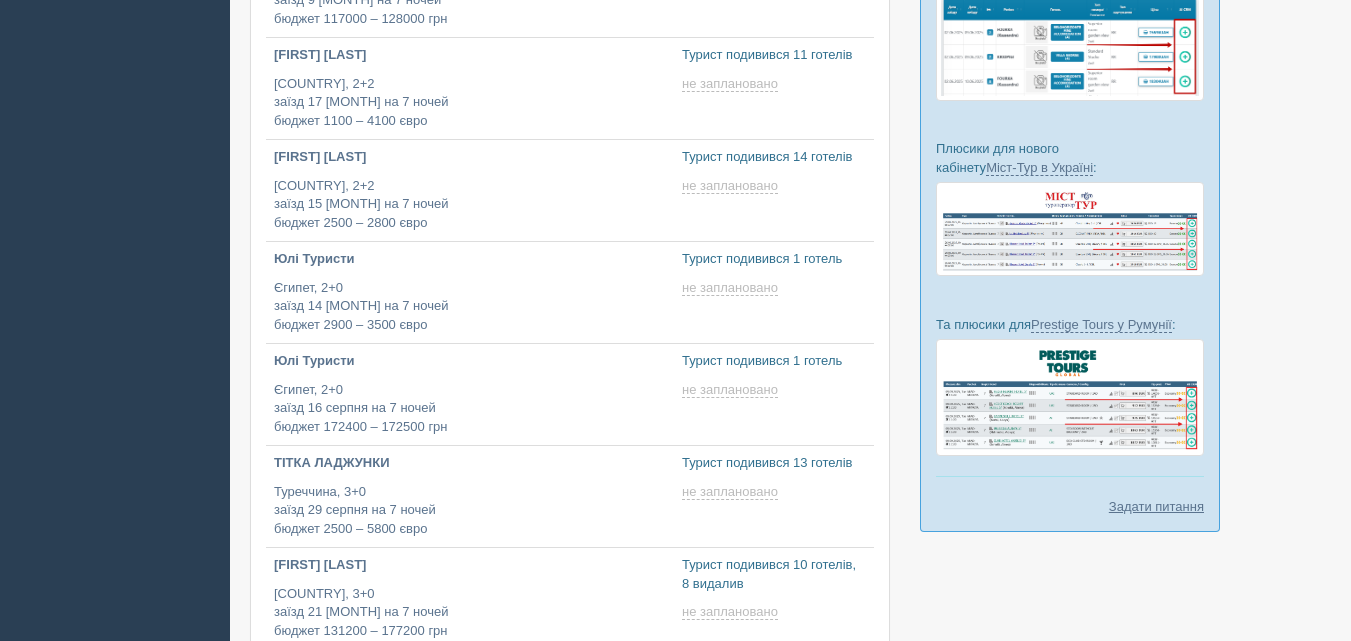scroll, scrollTop: 475, scrollLeft: 0, axis: vertical 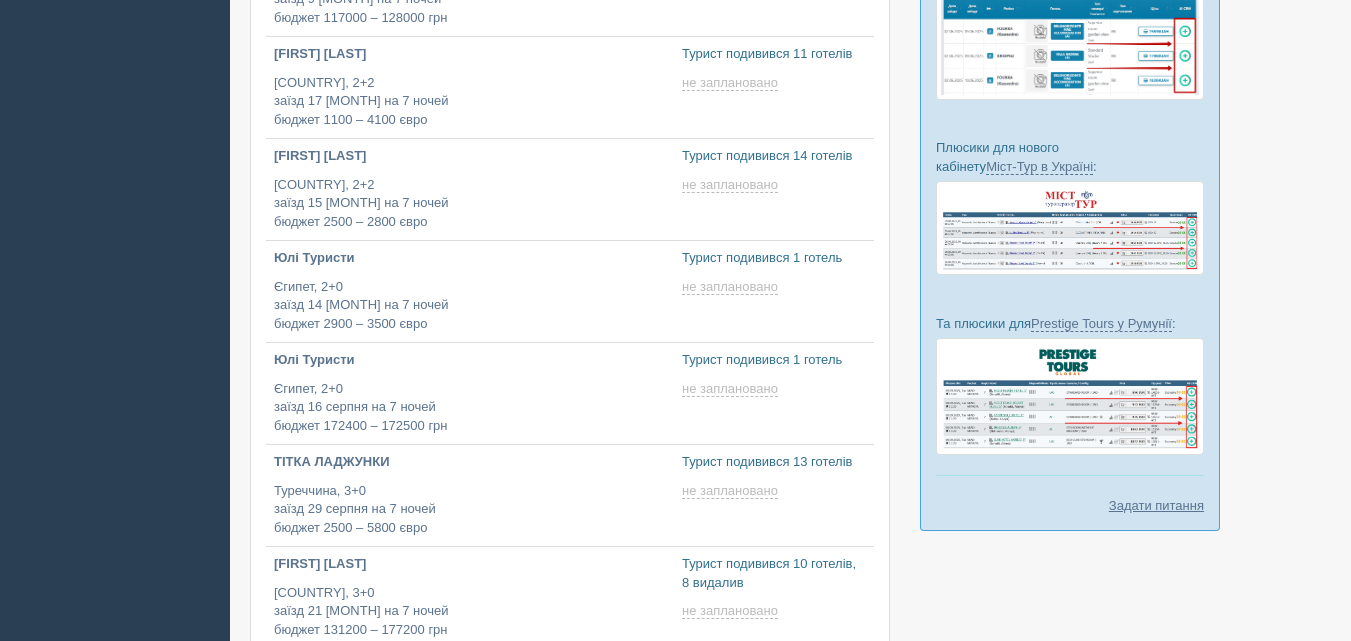 type on "[DATE] [TIME]" 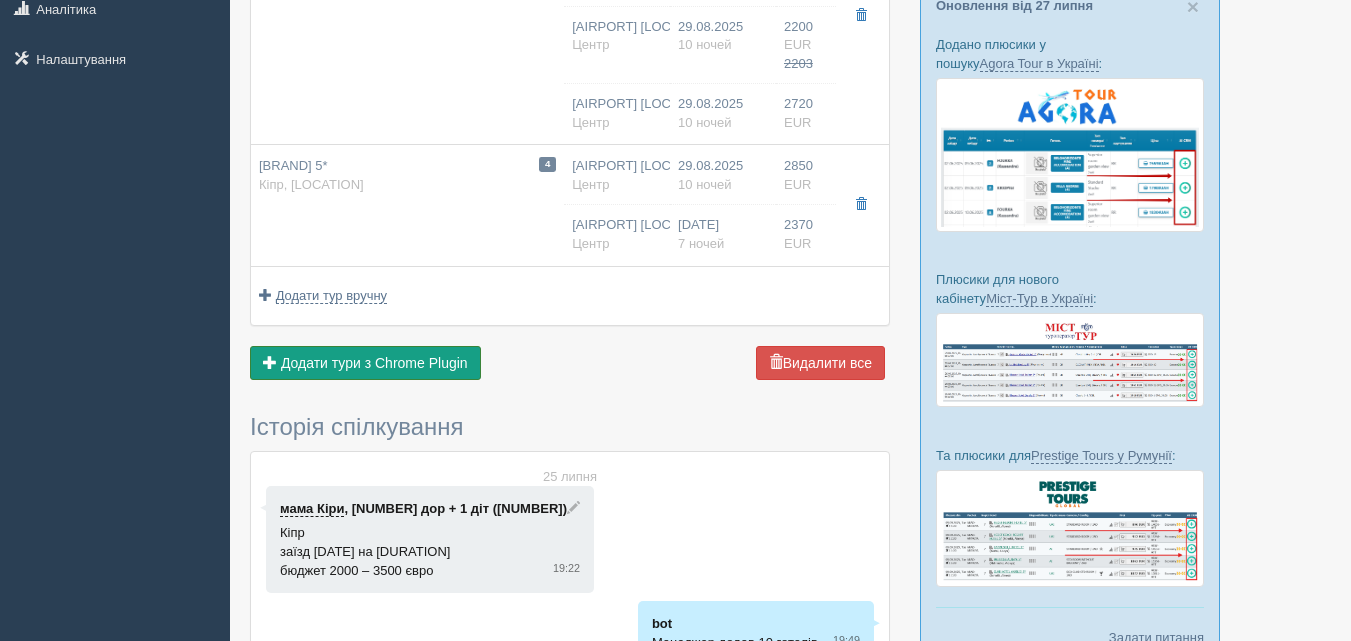 scroll, scrollTop: 344, scrollLeft: 0, axis: vertical 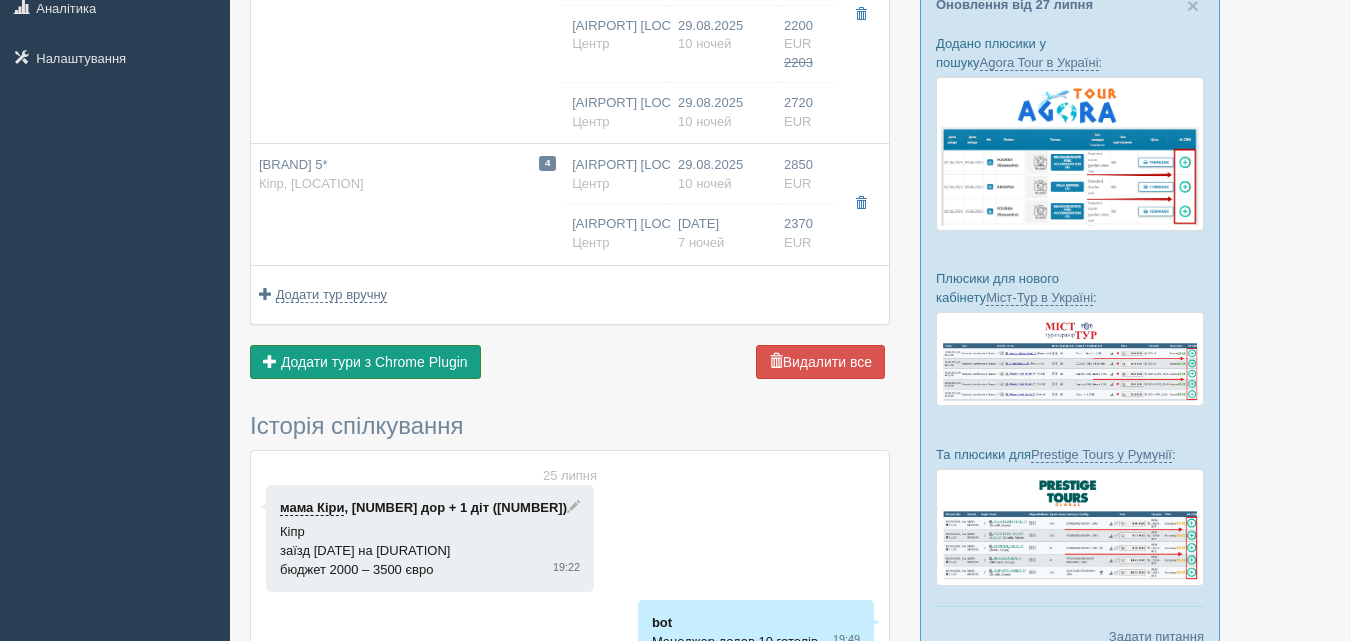 click on "Додати тури з Chrome Plugin" at bounding box center (374, 362) 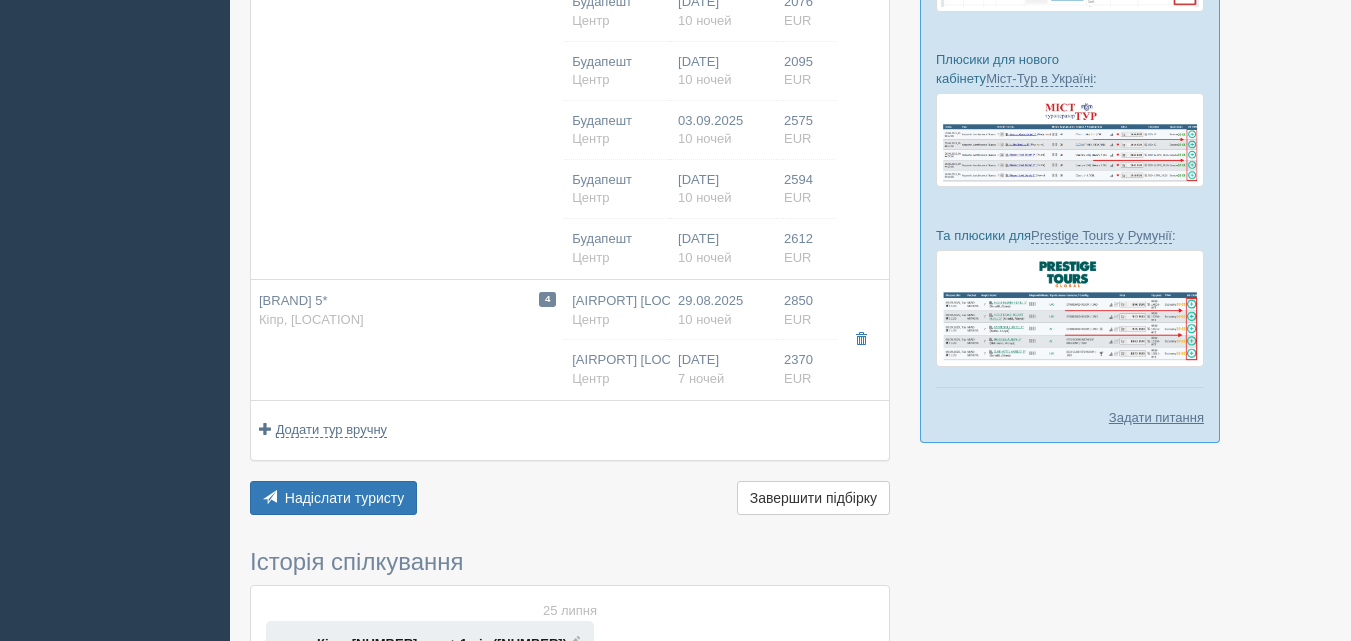 scroll, scrollTop: 596, scrollLeft: 0, axis: vertical 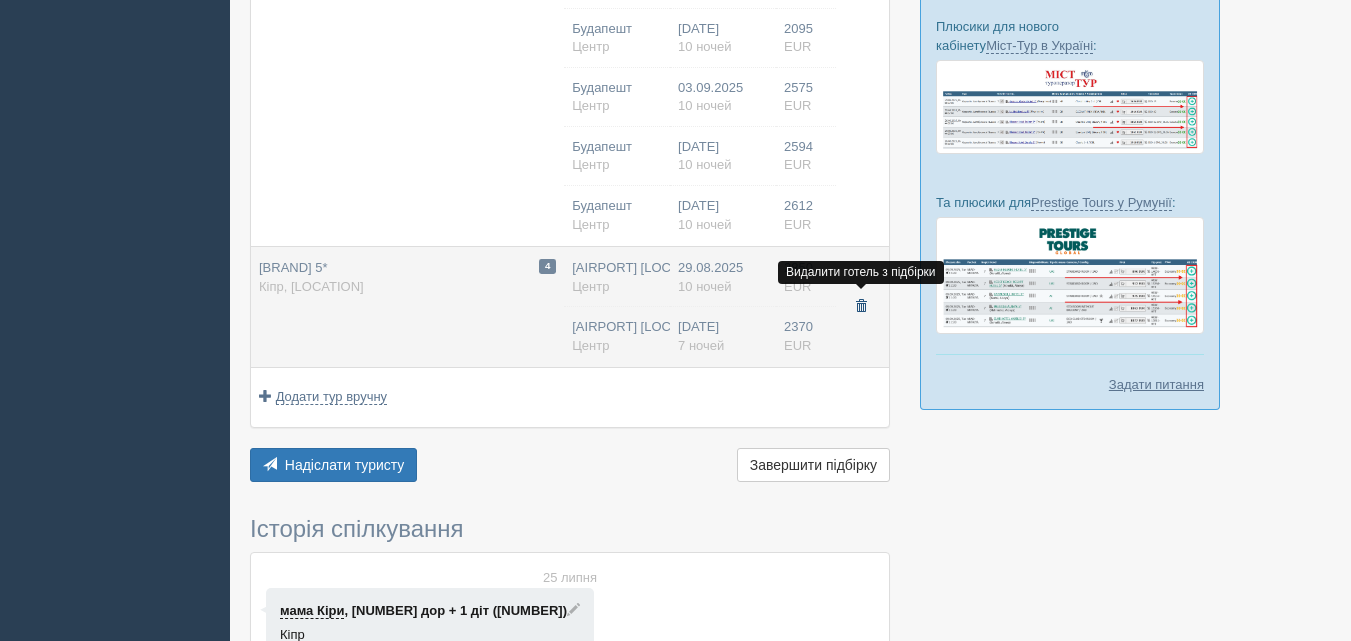 click at bounding box center [861, 307] 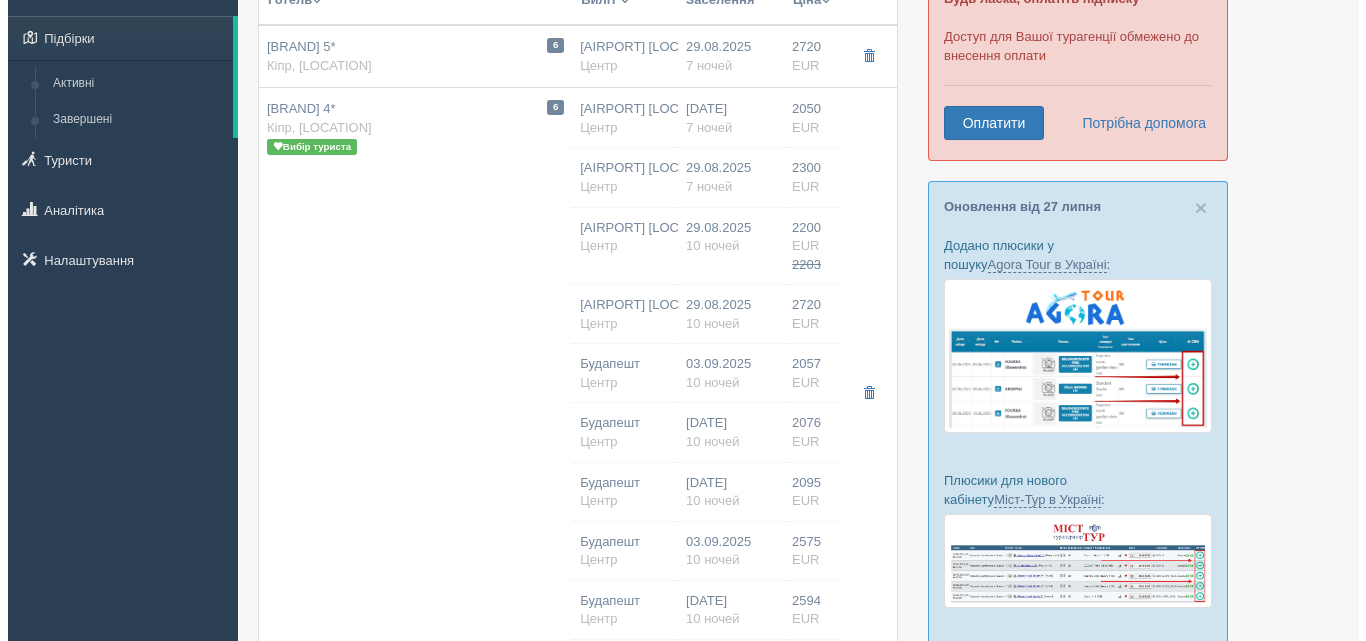 scroll, scrollTop: 0, scrollLeft: 0, axis: both 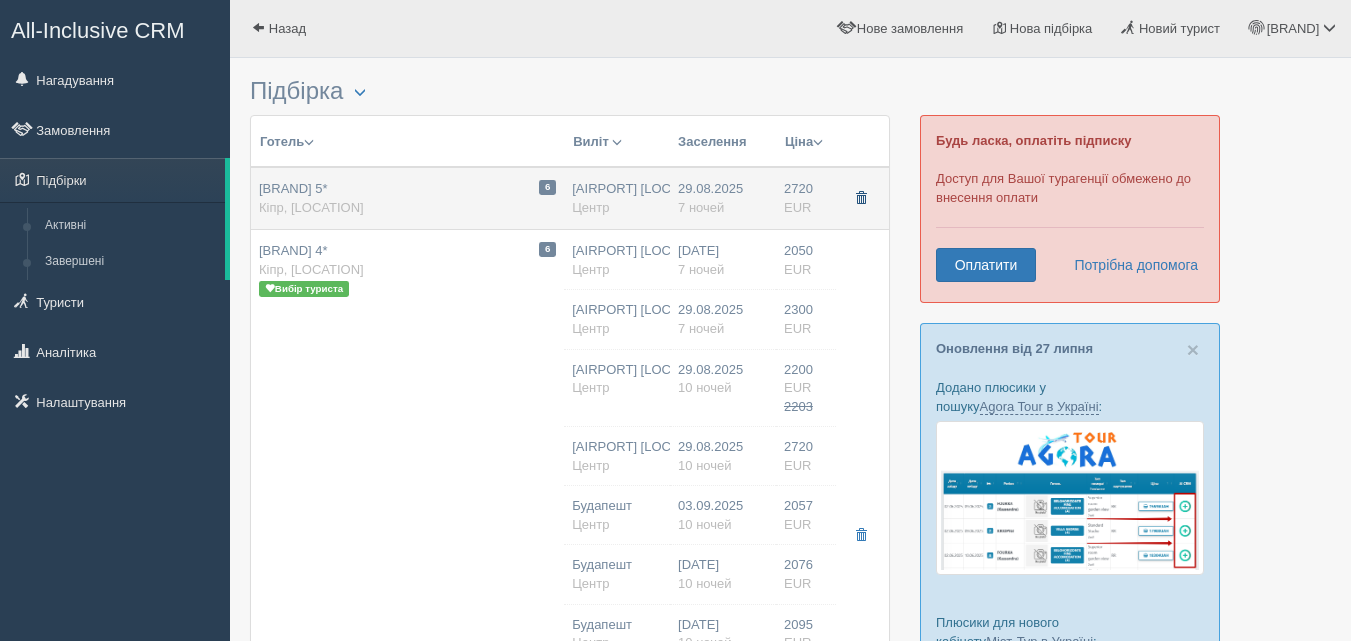 click at bounding box center [861, 198] 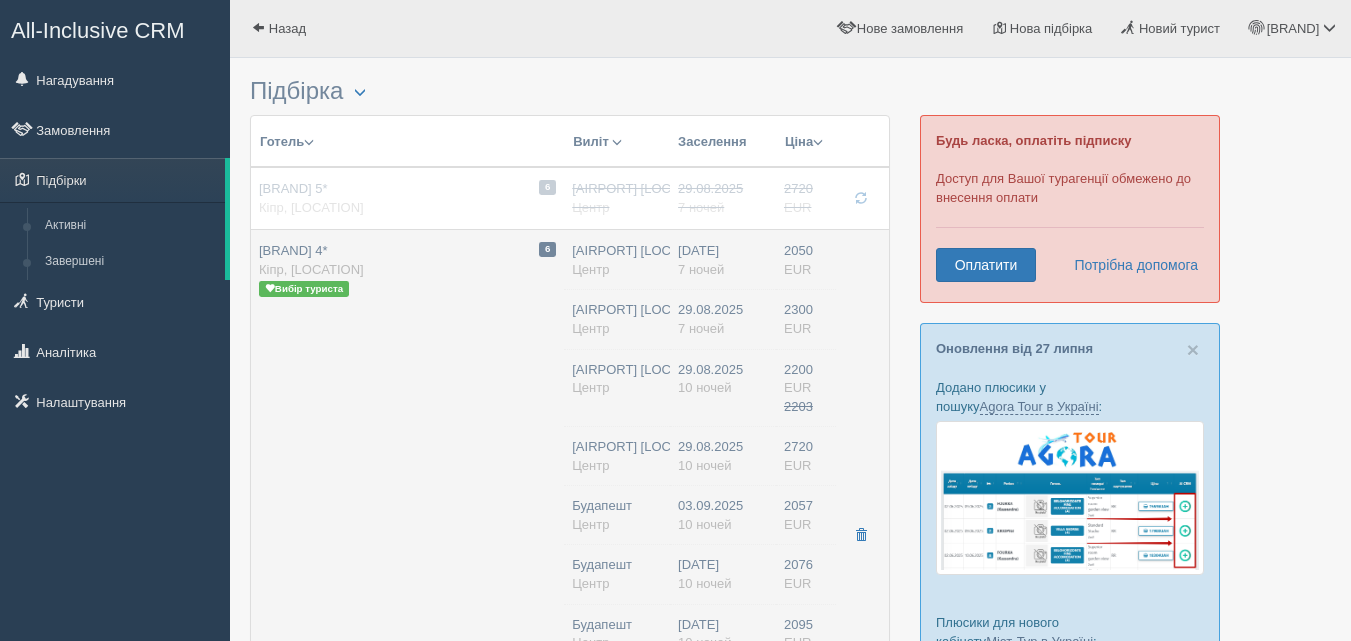 click on "Ференц Ліст BUD
Центр" at bounding box center [617, 389] 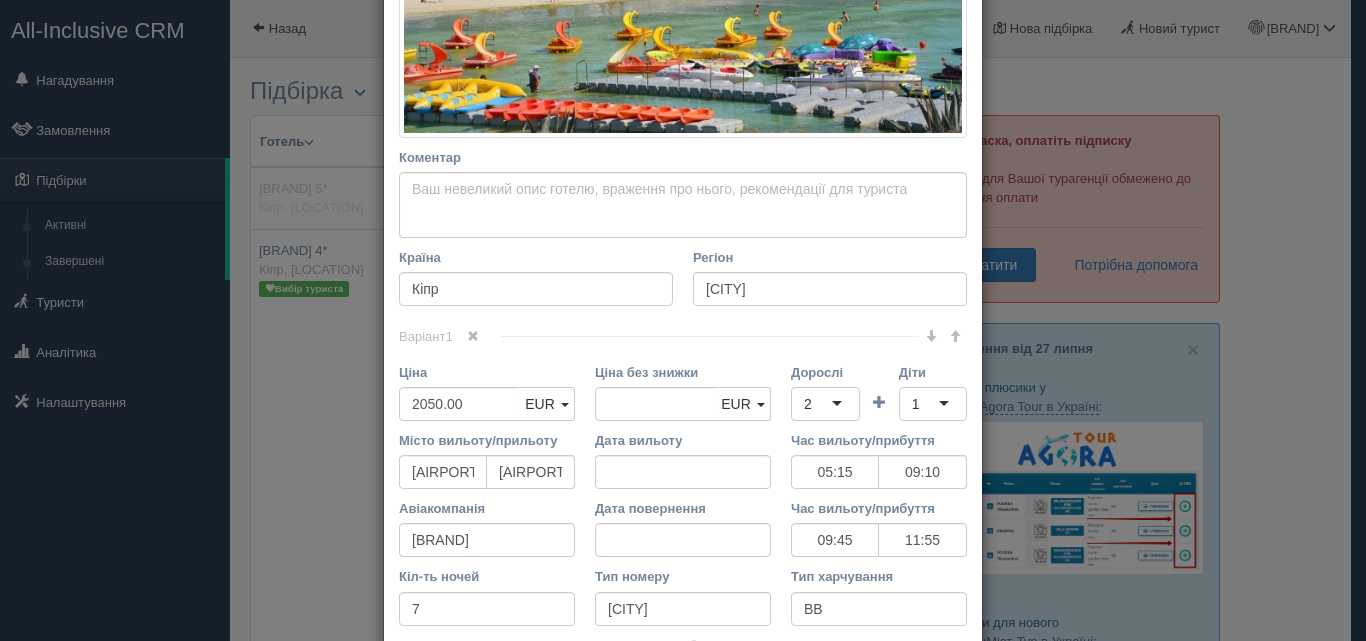 scroll, scrollTop: 630, scrollLeft: 0, axis: vertical 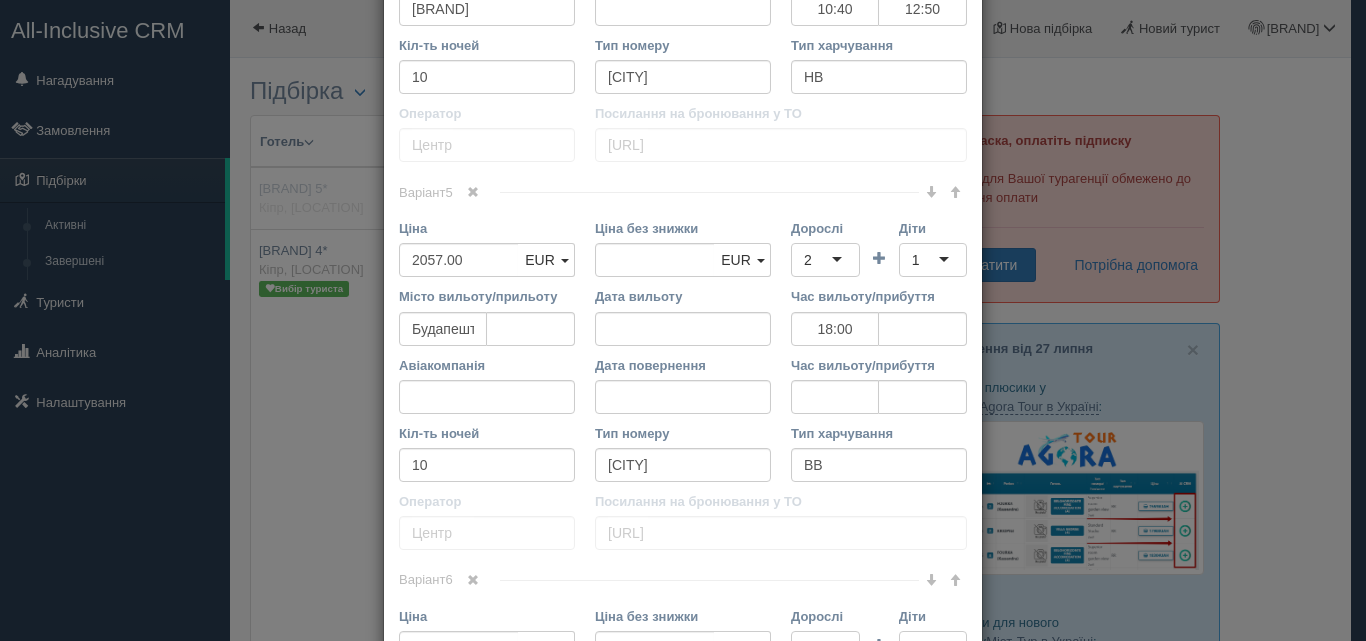 click on "×
Редагувати тур
Назва готелю
VASSOS NISSI PLAGE 4*
Посилання на готель для туриста
https://www.booking.com/hotel/cy/vassos-nissi-plage.uk.html
Фото готелю (посилання на картинку)
Не вдалось завантажити фото. Можливо, Ви скопіювали посилання на сторінку, а не на картинку
Коментар
Основний опис
Додатковий опис
Закріпити" at bounding box center (683, 320) 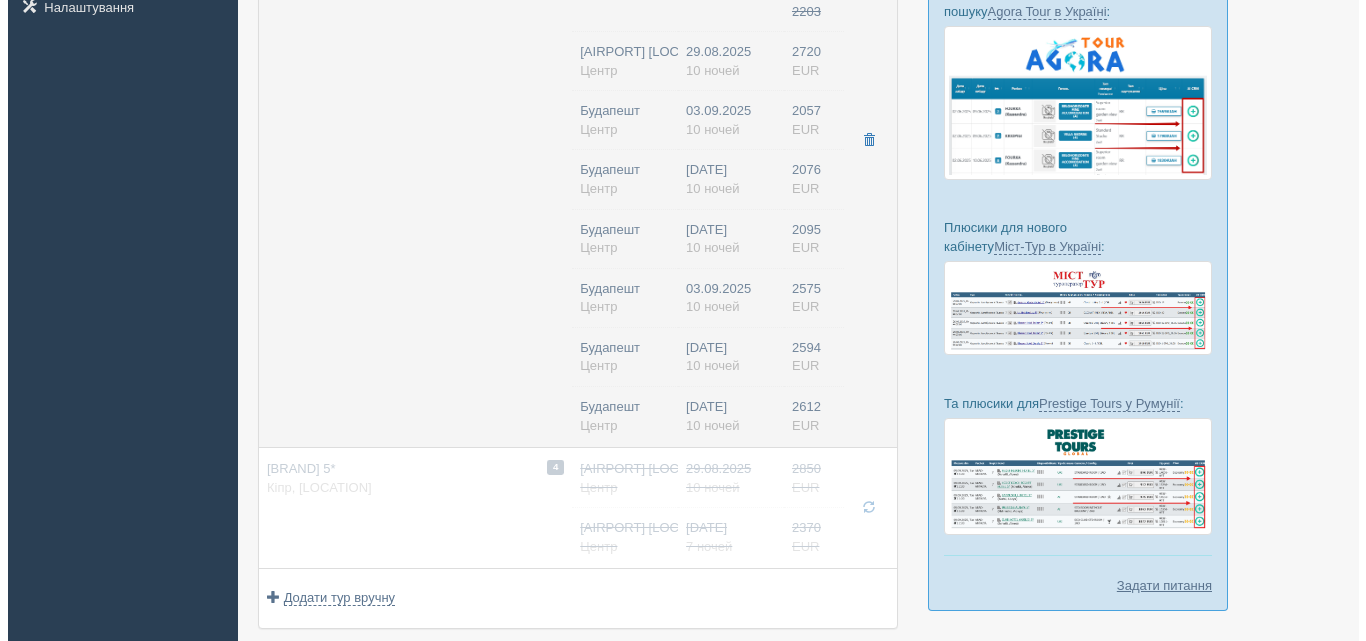 scroll, scrollTop: 393, scrollLeft: 0, axis: vertical 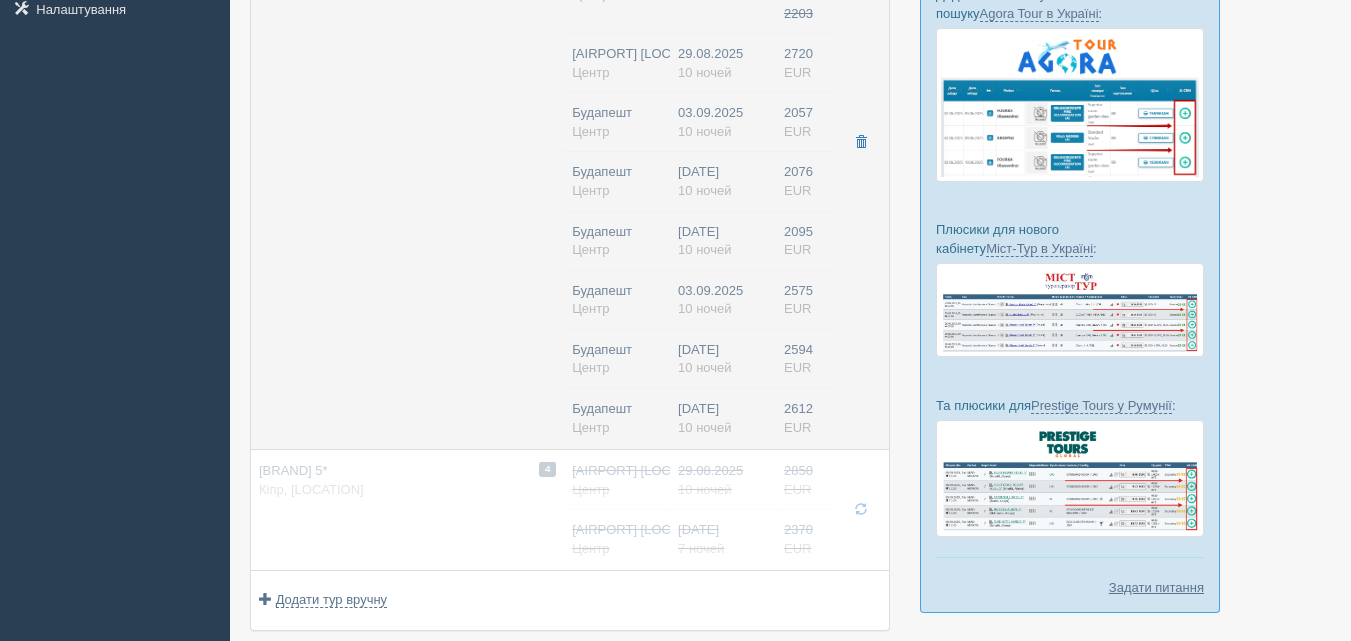 click on "Ференц Ліст BUD
Центр
Ференц Ліст BUD
Центр
Ференц Ліст BUD
Центр
Ференц Ліст BUD
Центр
Будапешт
Центр" at bounding box center [617, 143] 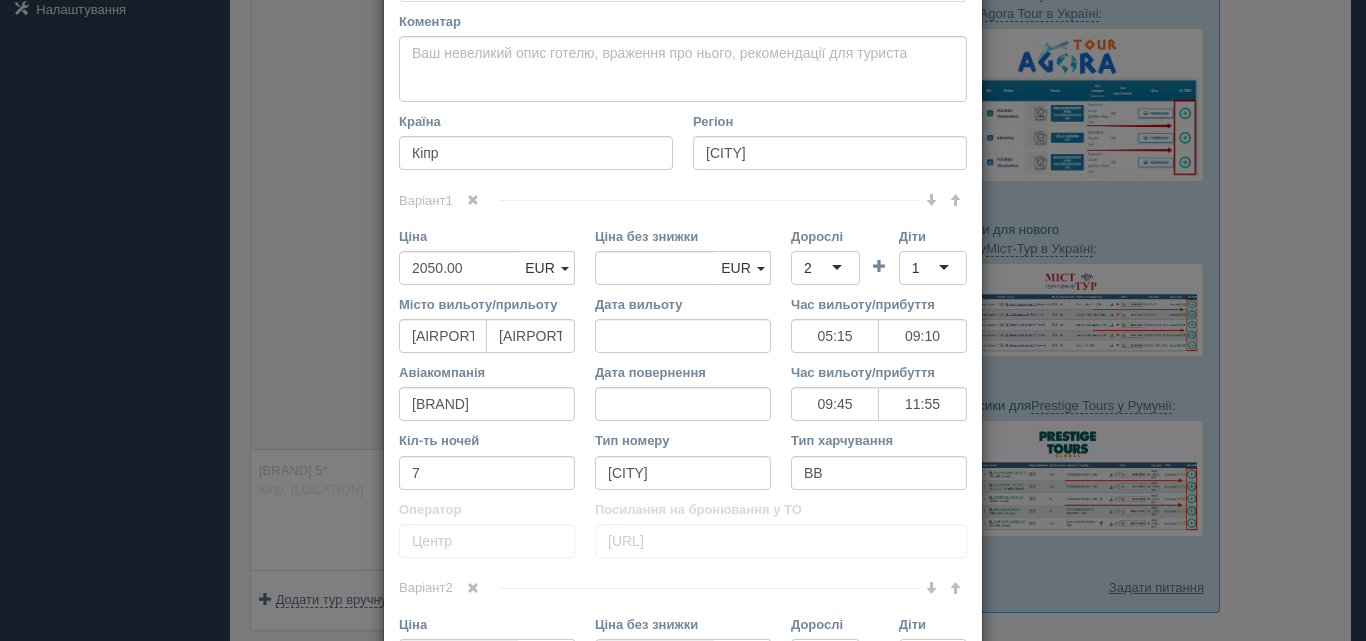 scroll, scrollTop: 687, scrollLeft: 0, axis: vertical 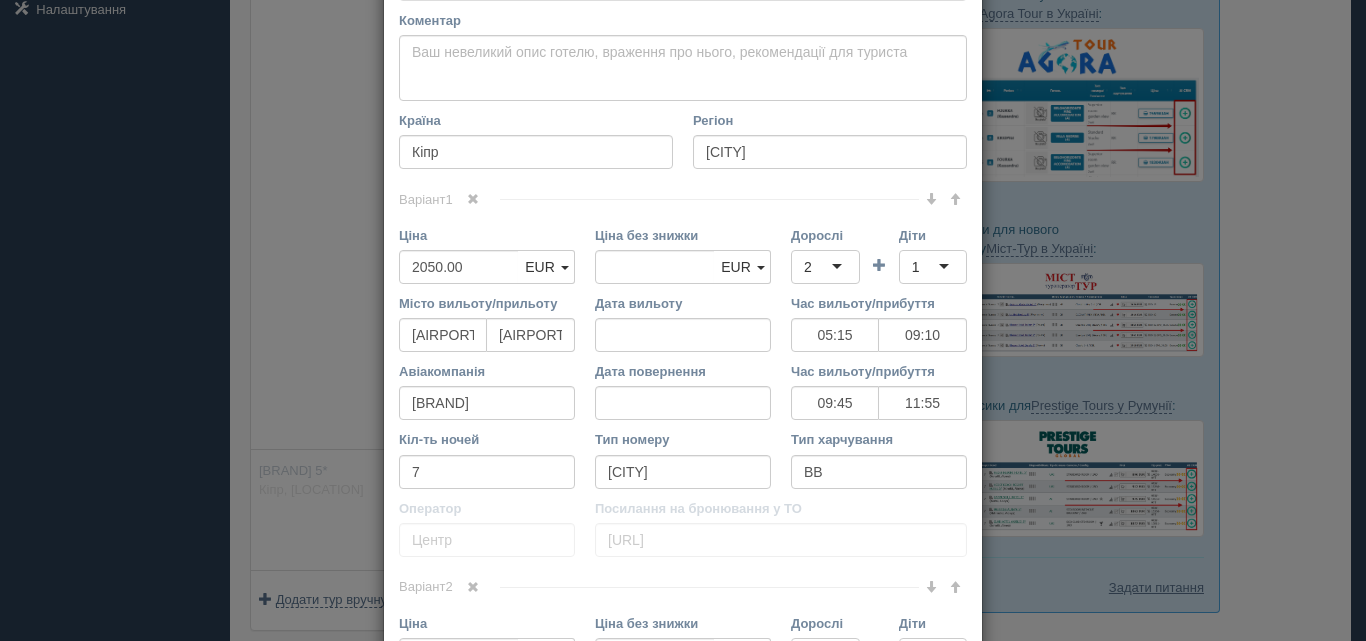 click at bounding box center [473, 199] 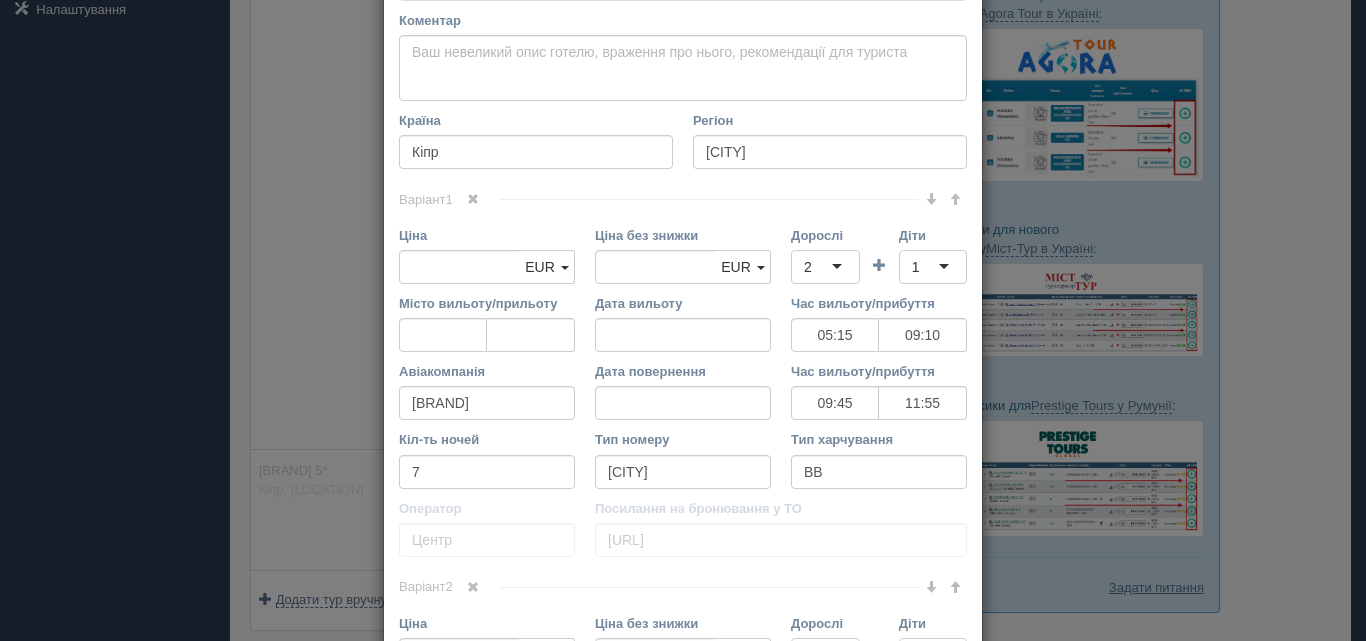 type 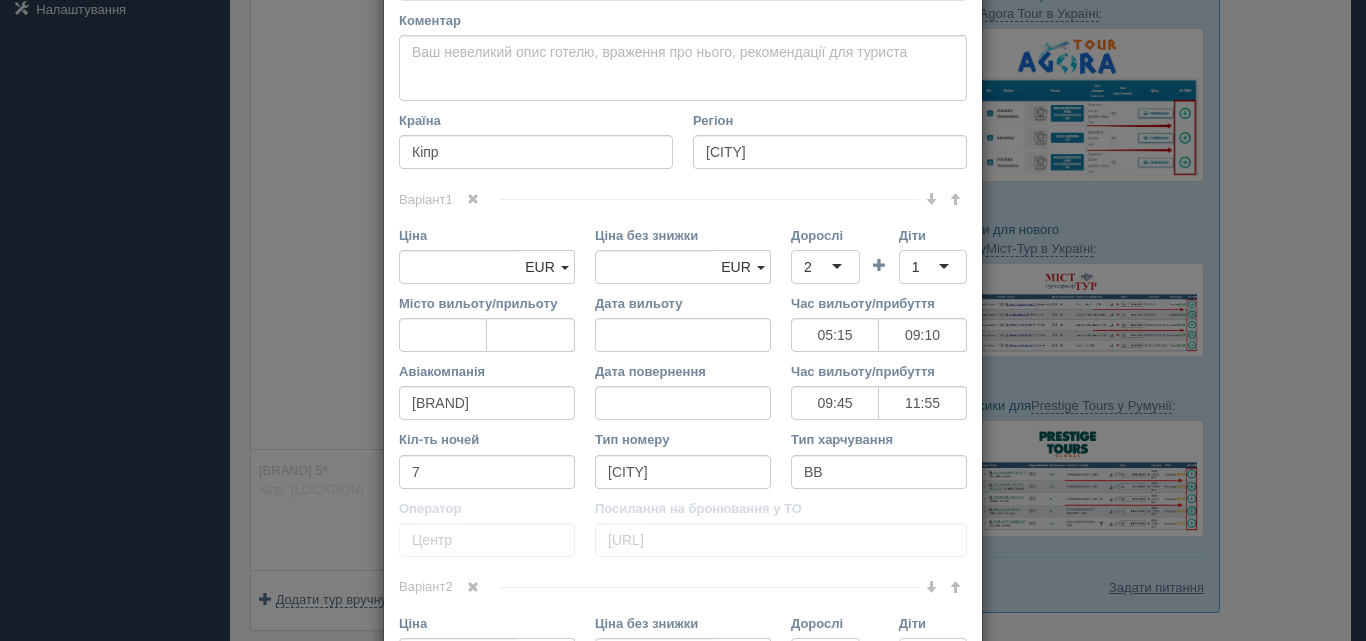 type 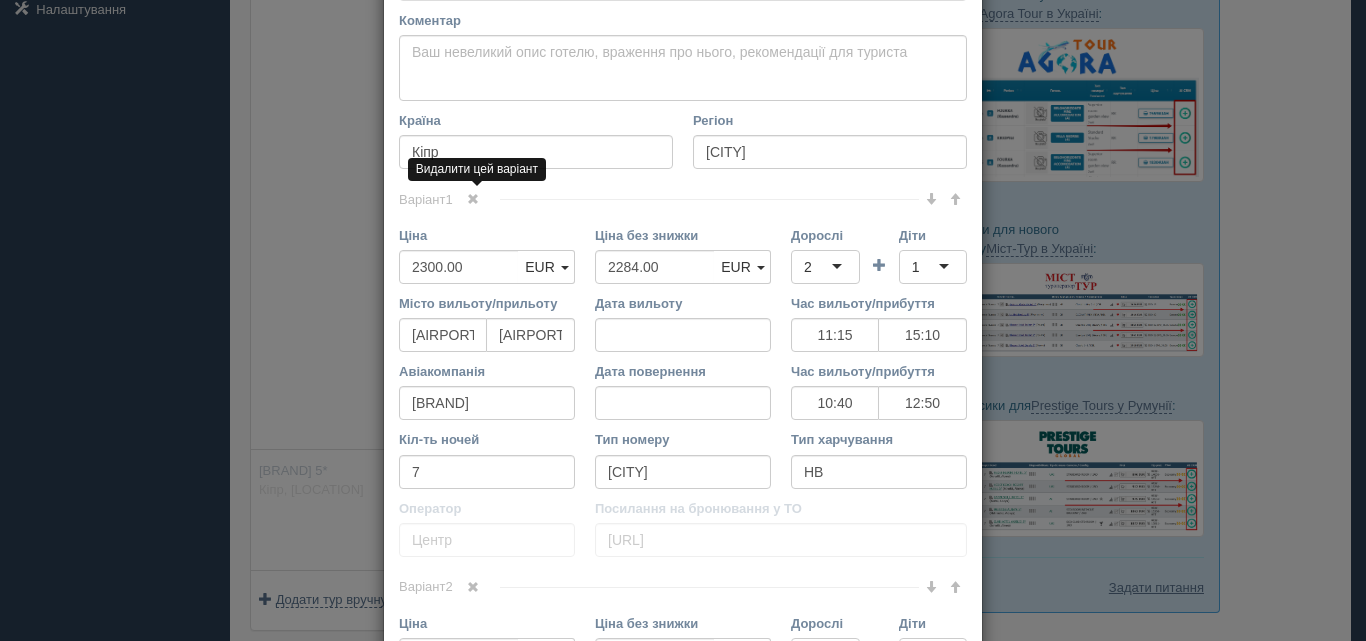 click at bounding box center (473, 199) 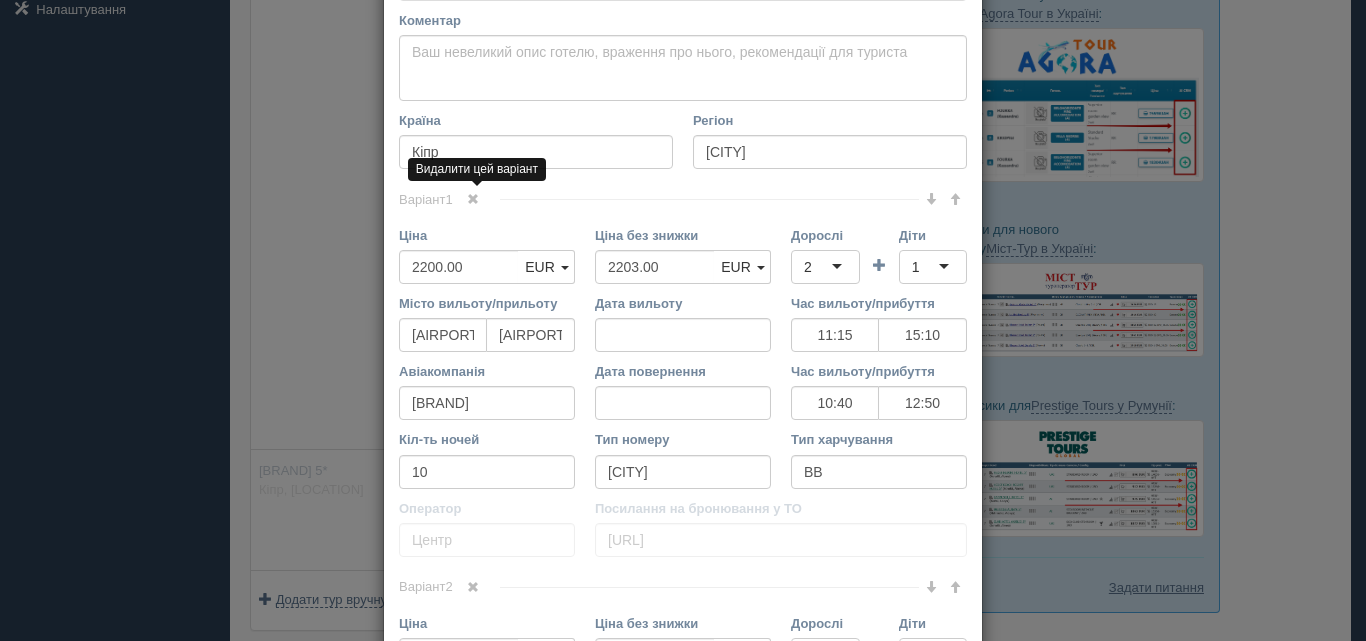 click at bounding box center [473, 199] 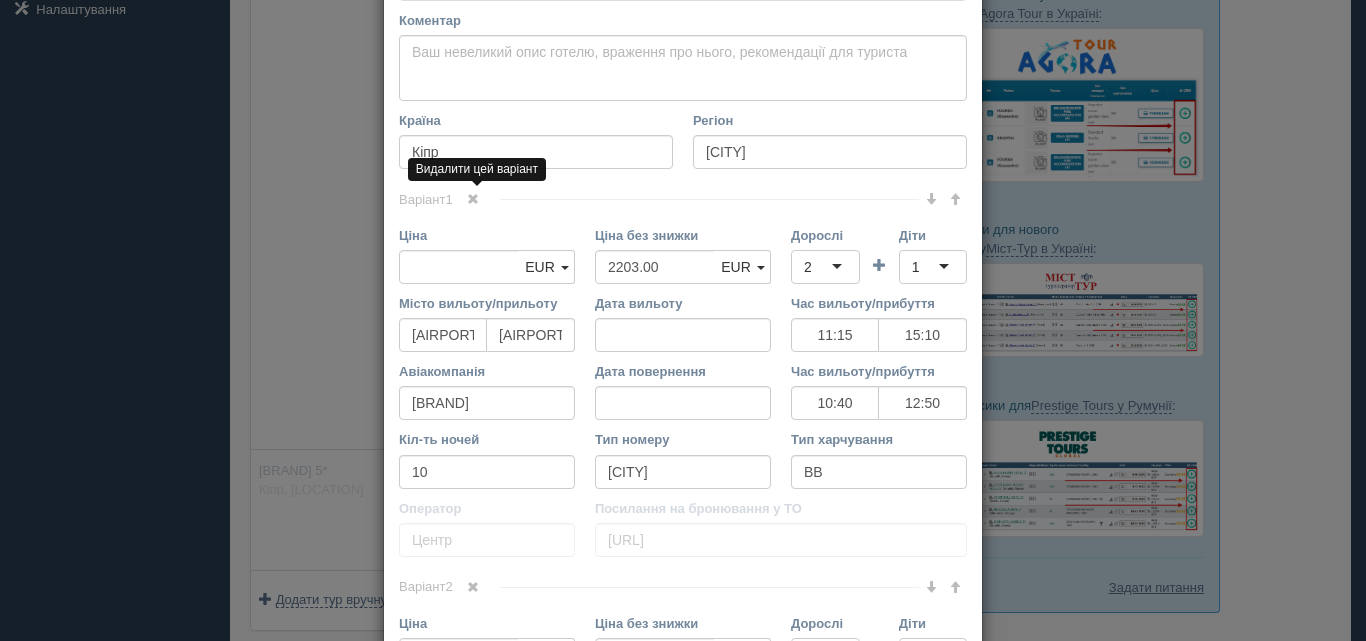 type 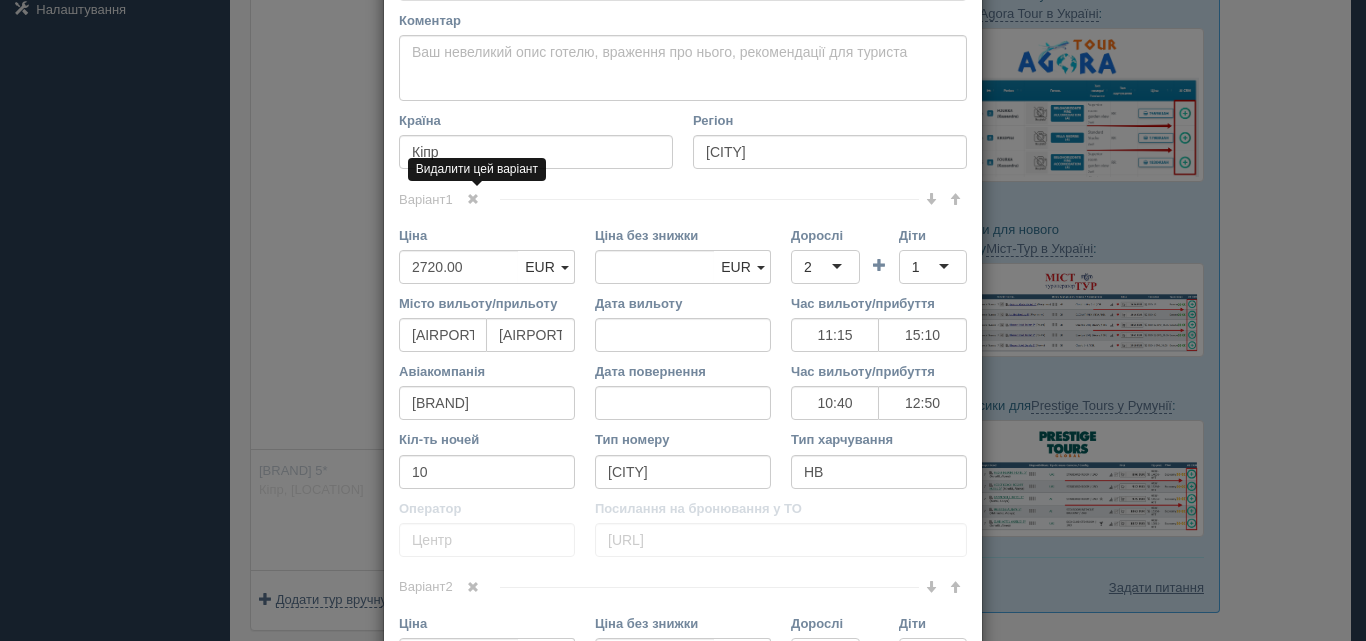 click at bounding box center (473, 199) 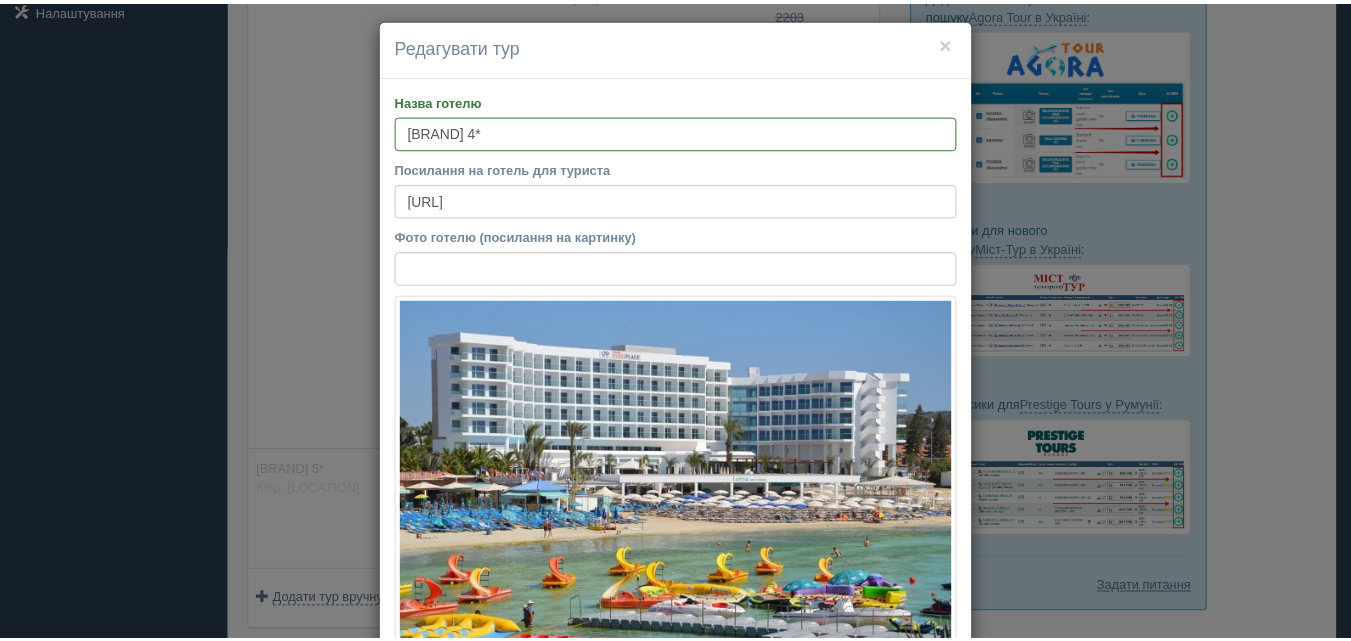scroll, scrollTop: 0, scrollLeft: 0, axis: both 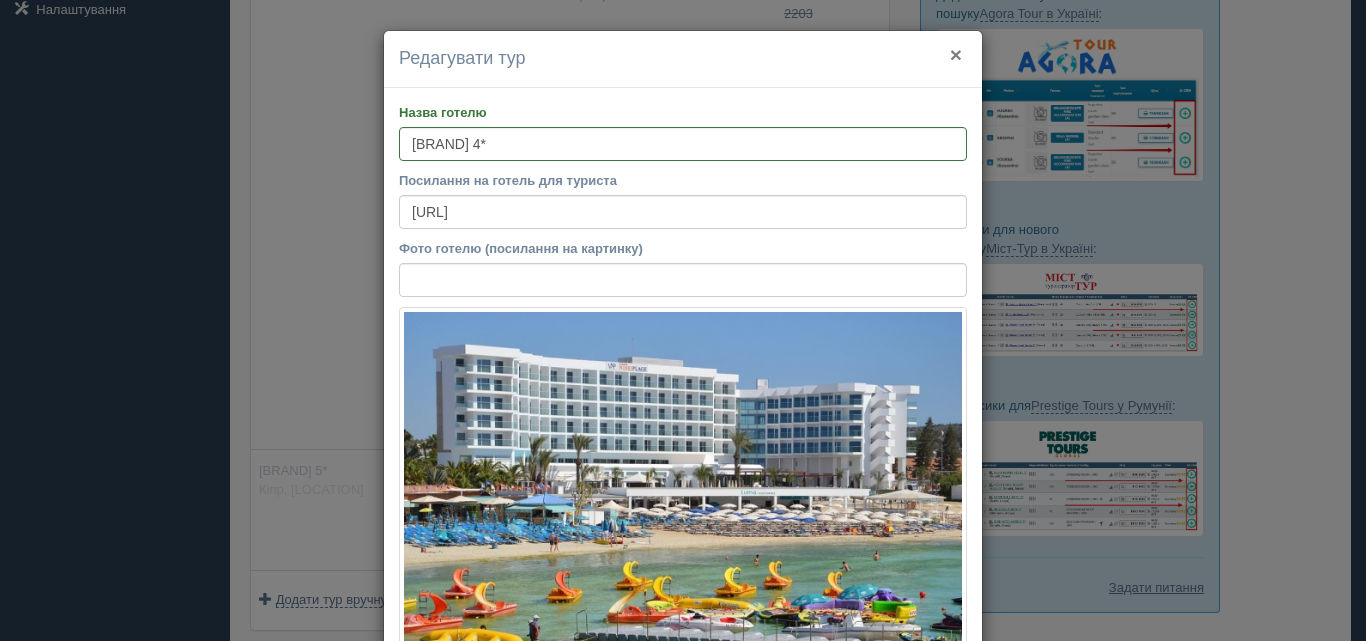 click on "×" at bounding box center (956, 54) 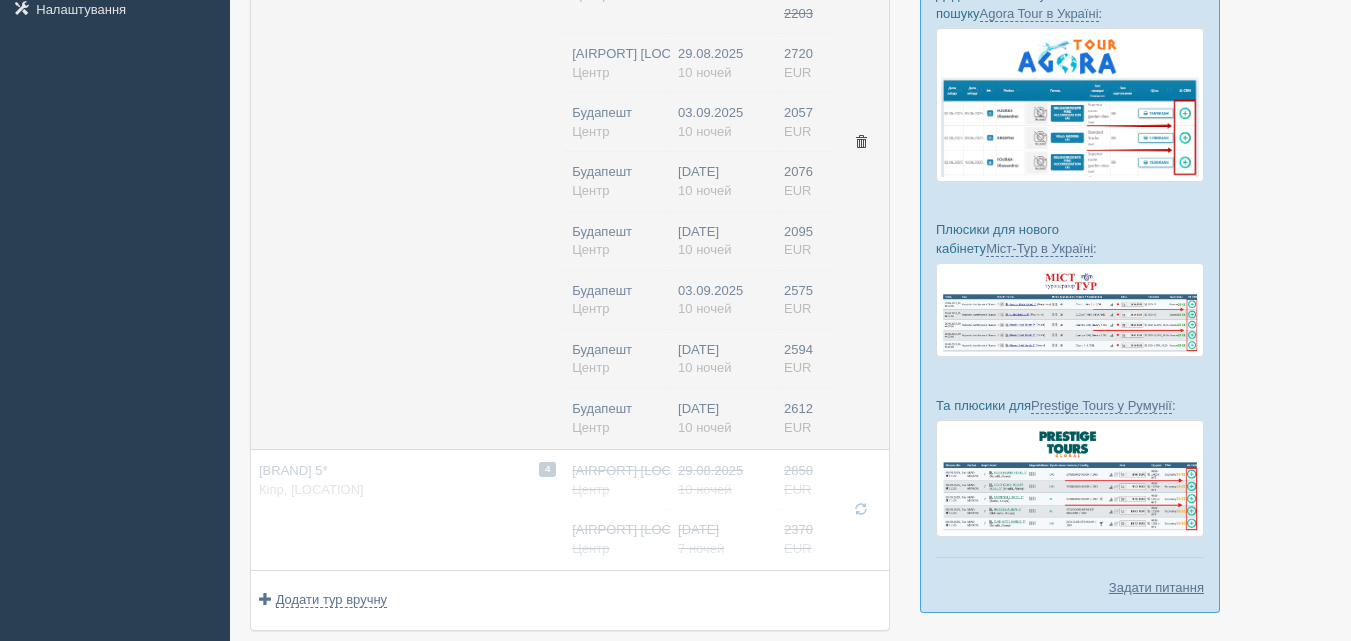 click at bounding box center (861, 142) 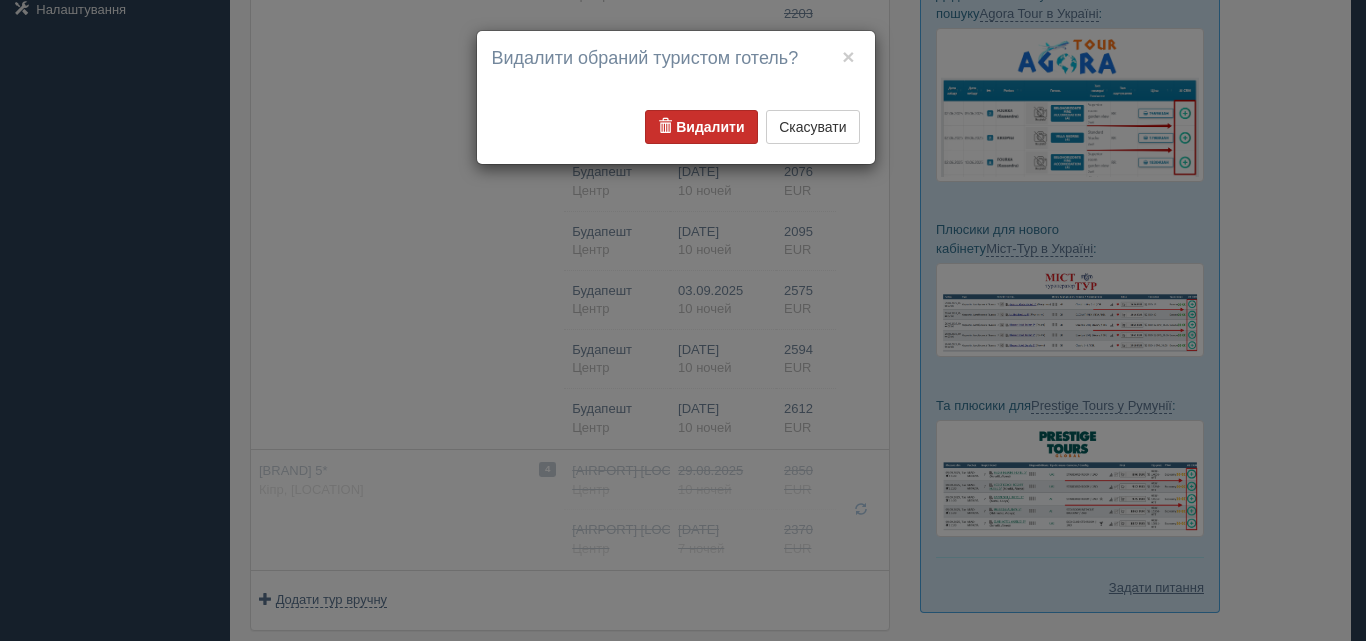 click on "Видалити" at bounding box center [710, 127] 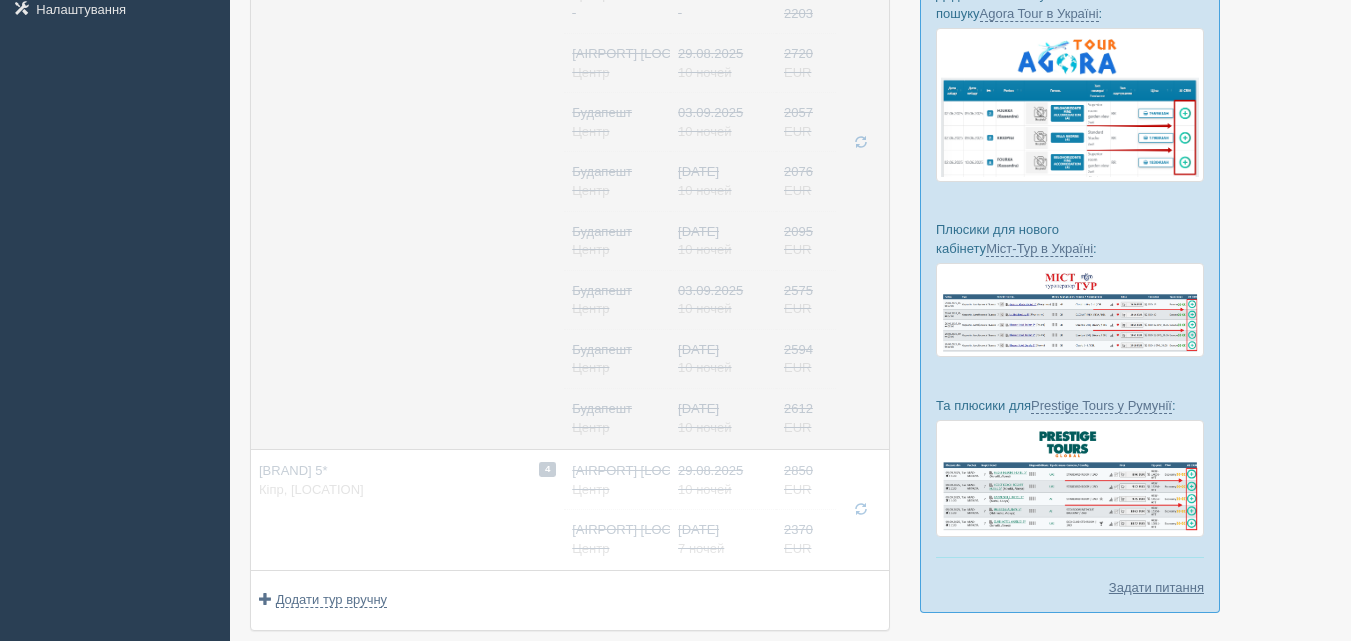 scroll, scrollTop: 0, scrollLeft: 0, axis: both 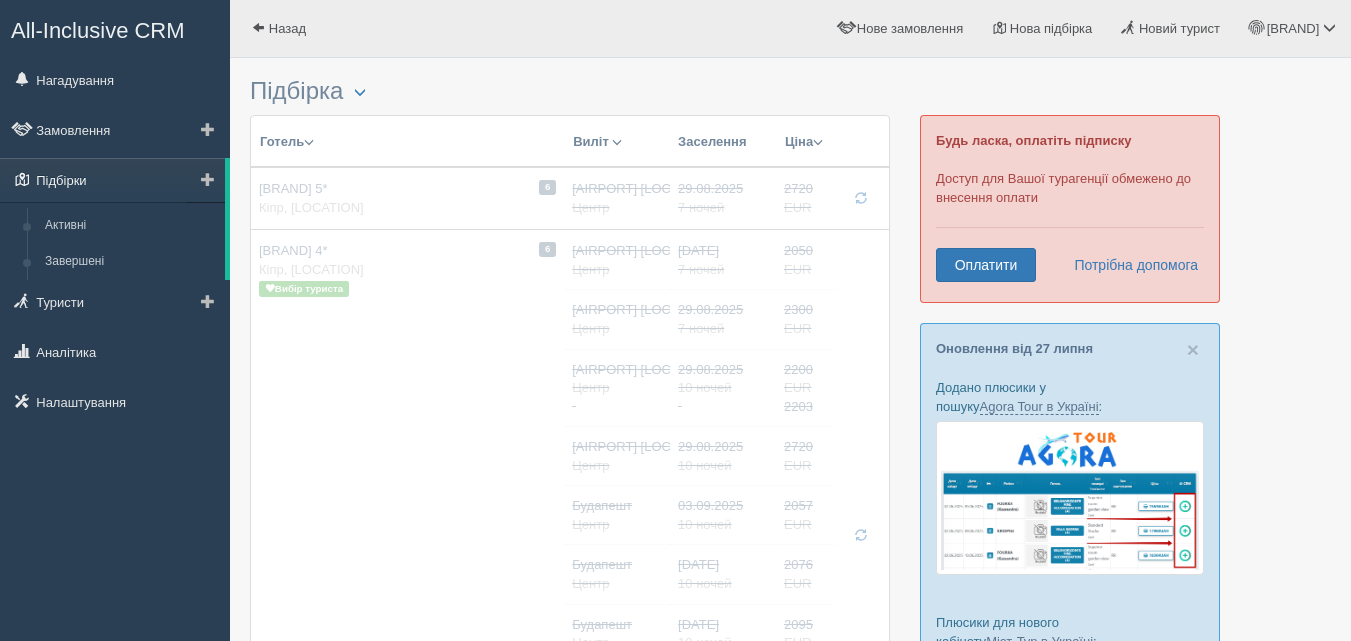 click on "Підбірки" at bounding box center [112, 180] 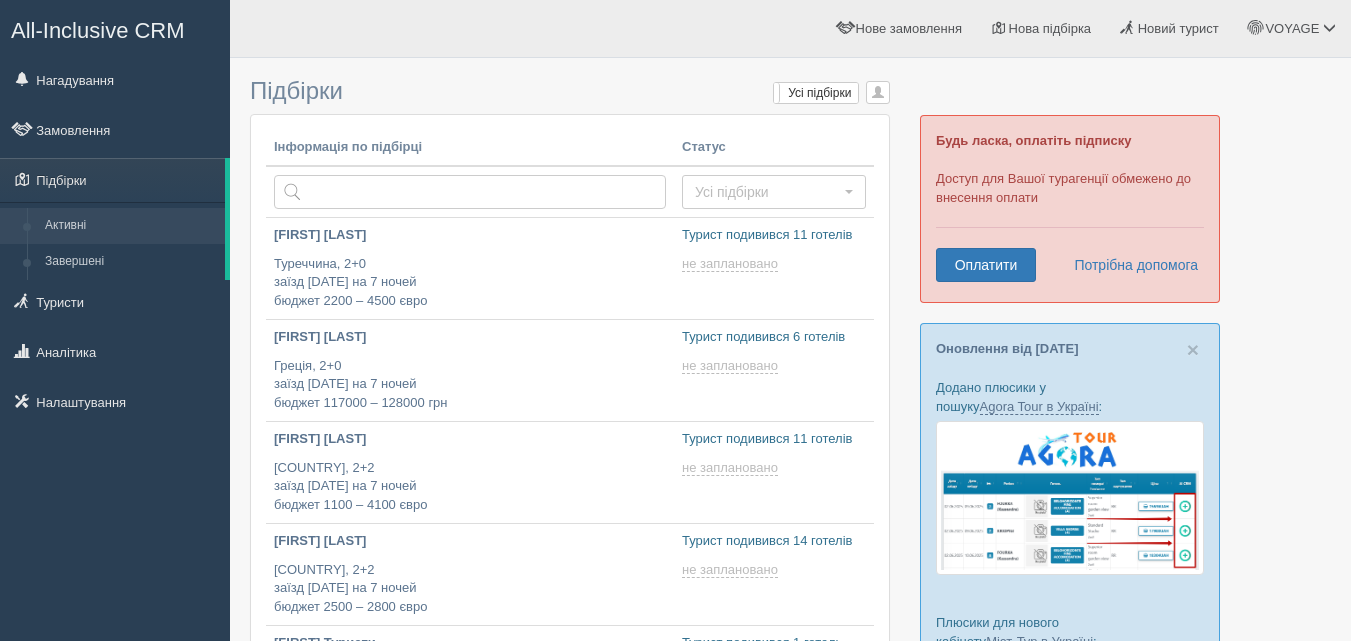 scroll, scrollTop: 0, scrollLeft: 0, axis: both 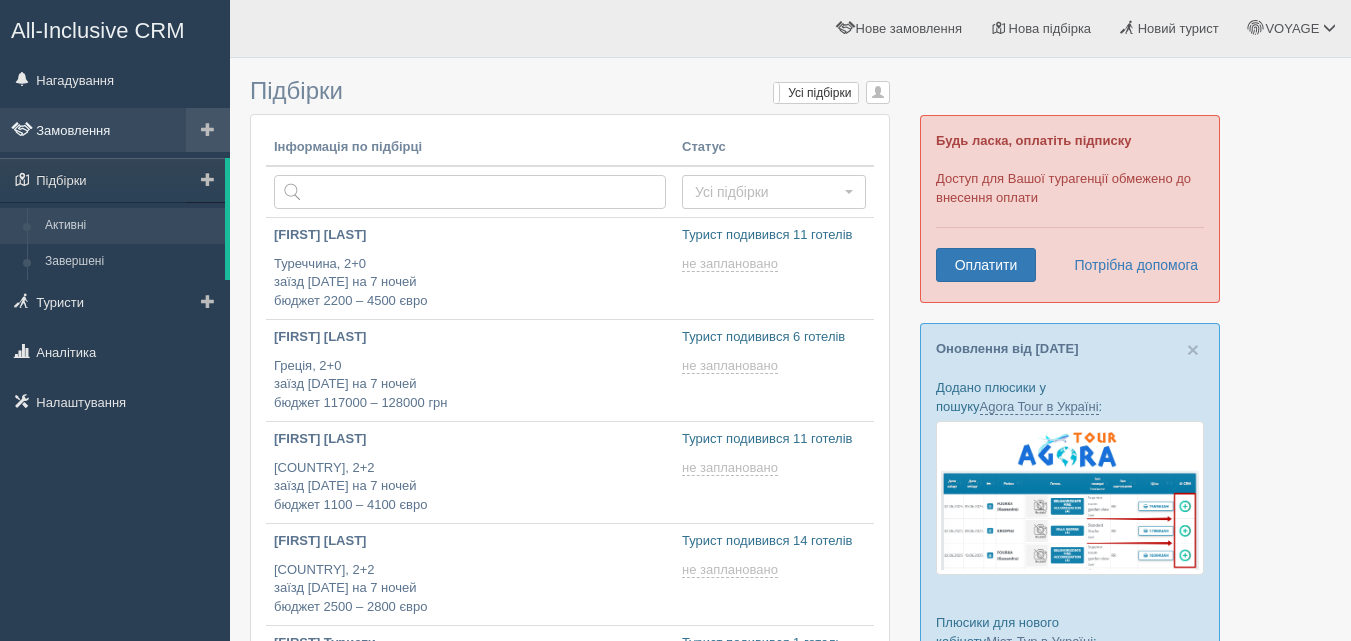 click on "Замовлення" at bounding box center (115, 130) 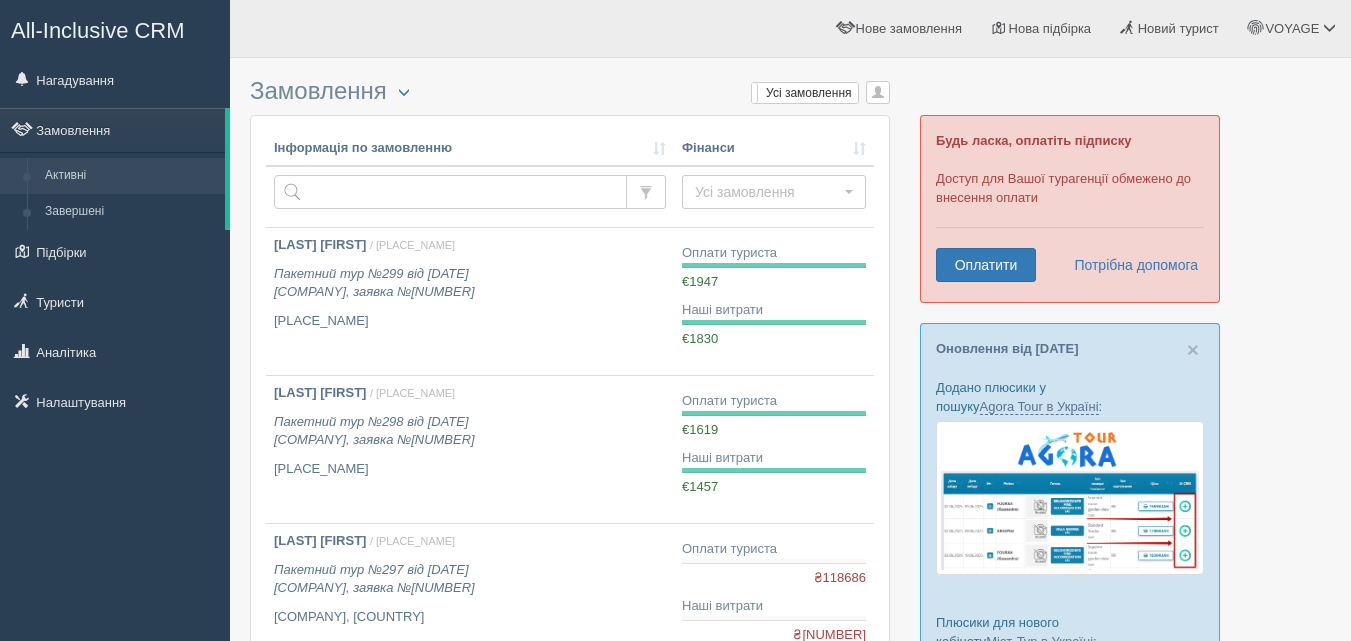 scroll, scrollTop: 0, scrollLeft: 0, axis: both 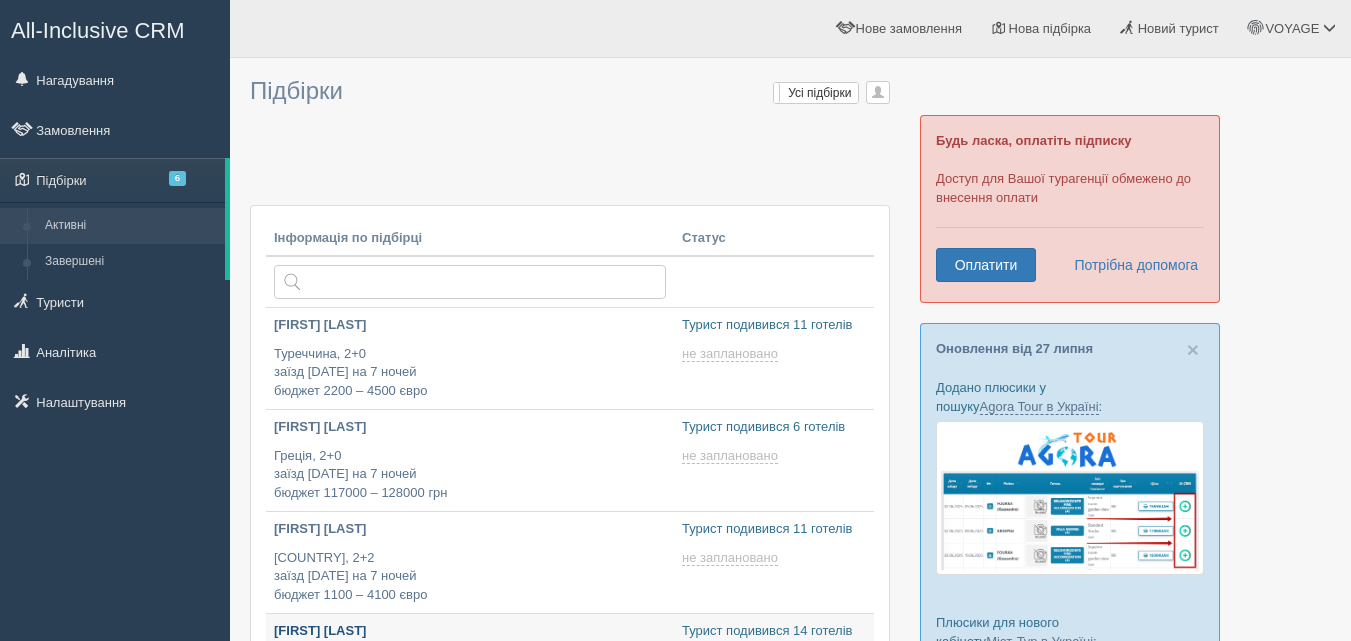type on "[DATE] [TIME]" 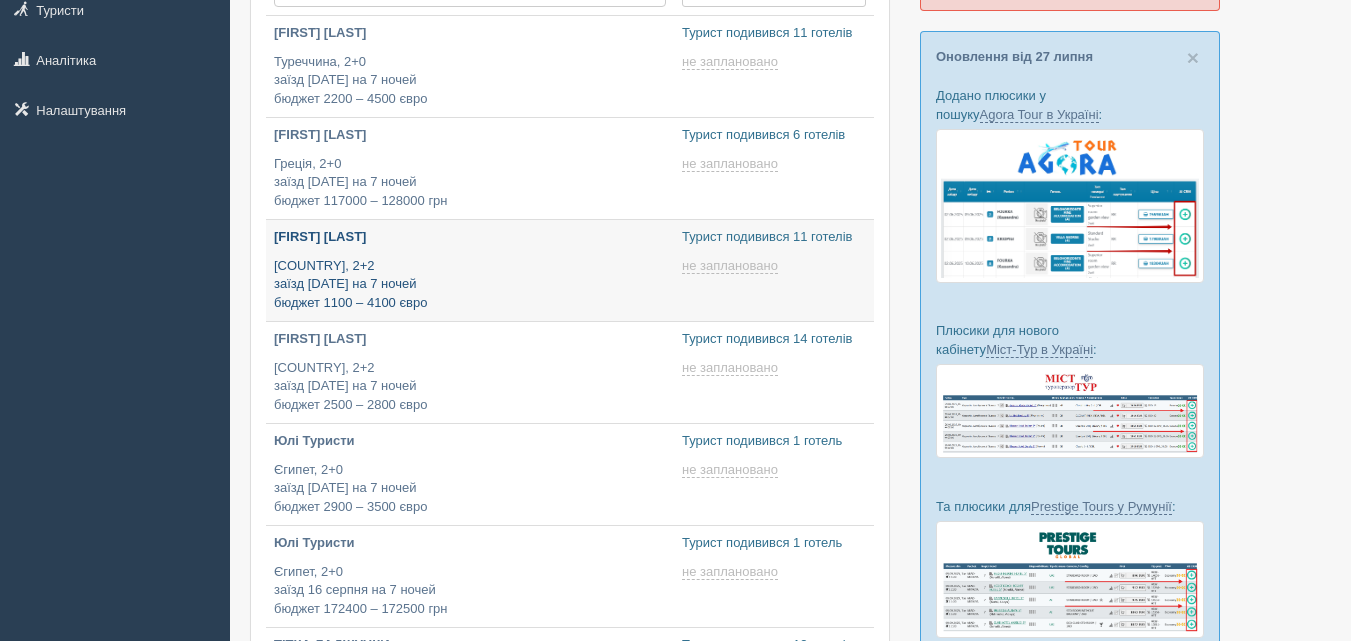 type on "[DATE] [TIME]" 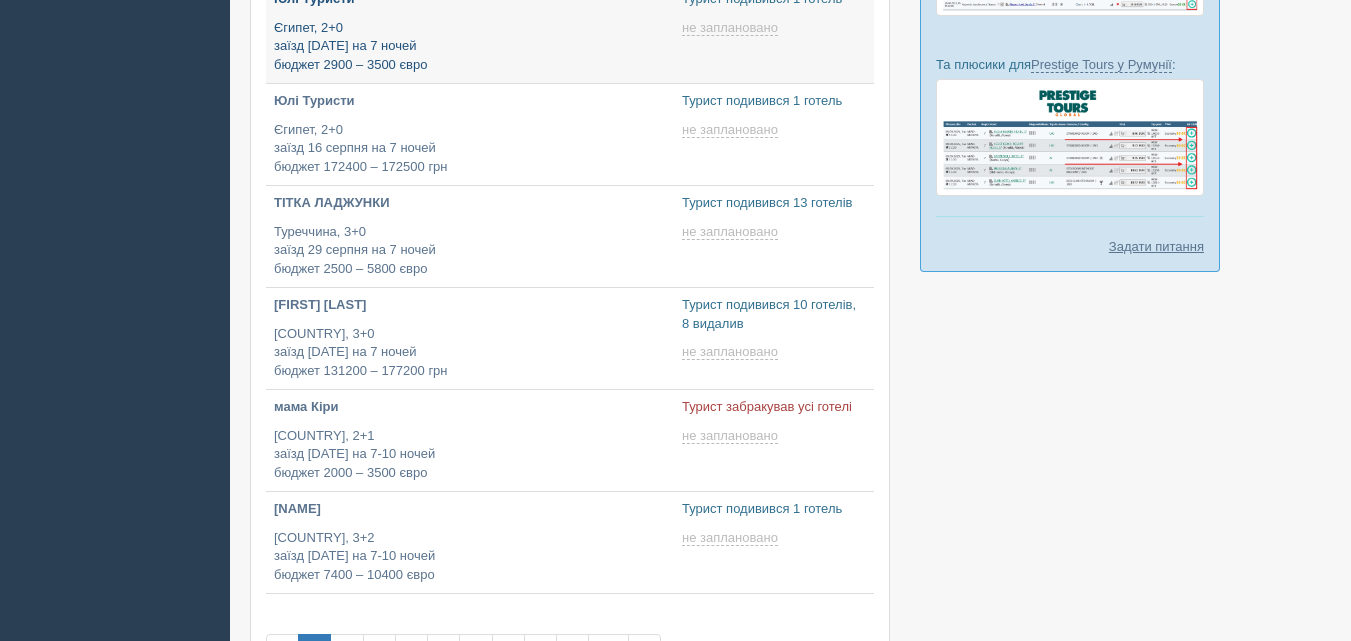 scroll, scrollTop: 735, scrollLeft: 0, axis: vertical 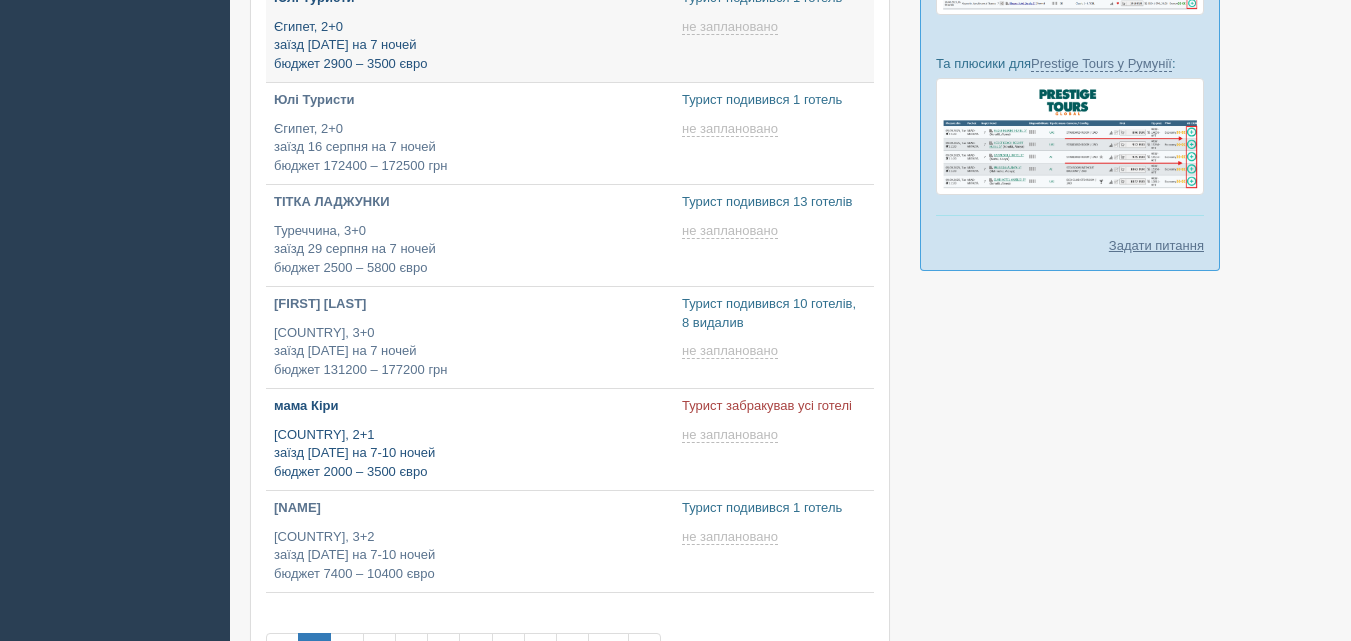 click on "[COUNTRY], 2+1 заїзд [DATE] на 7-10 ночей бюджет 2000 – 3500 євро" at bounding box center [470, 454] 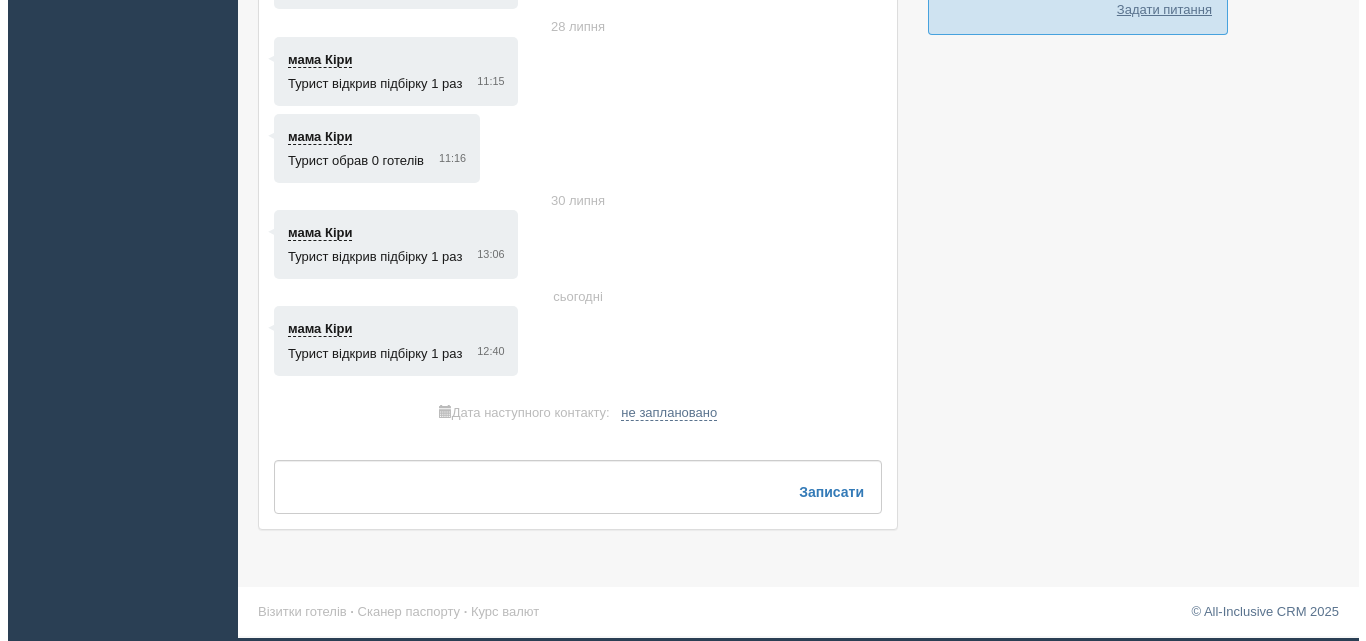 scroll, scrollTop: 0, scrollLeft: 0, axis: both 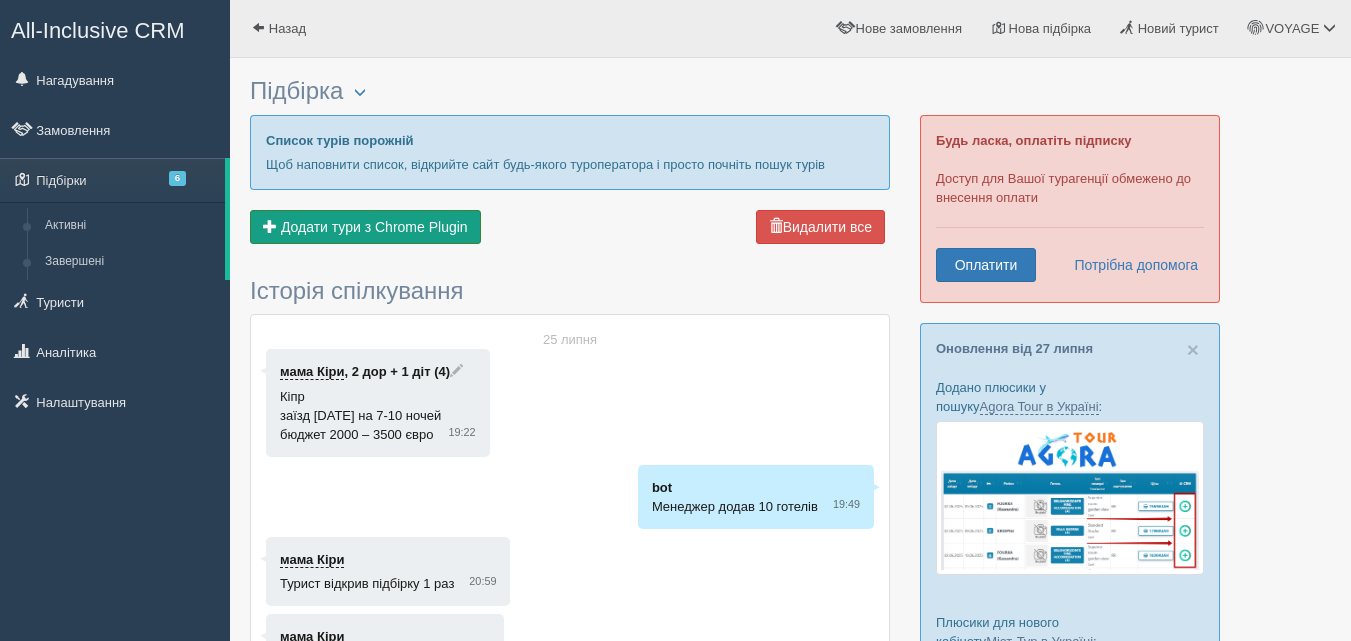 click on "Додати з Plugin
Додати тури з Chrome Plugin" at bounding box center (365, 227) 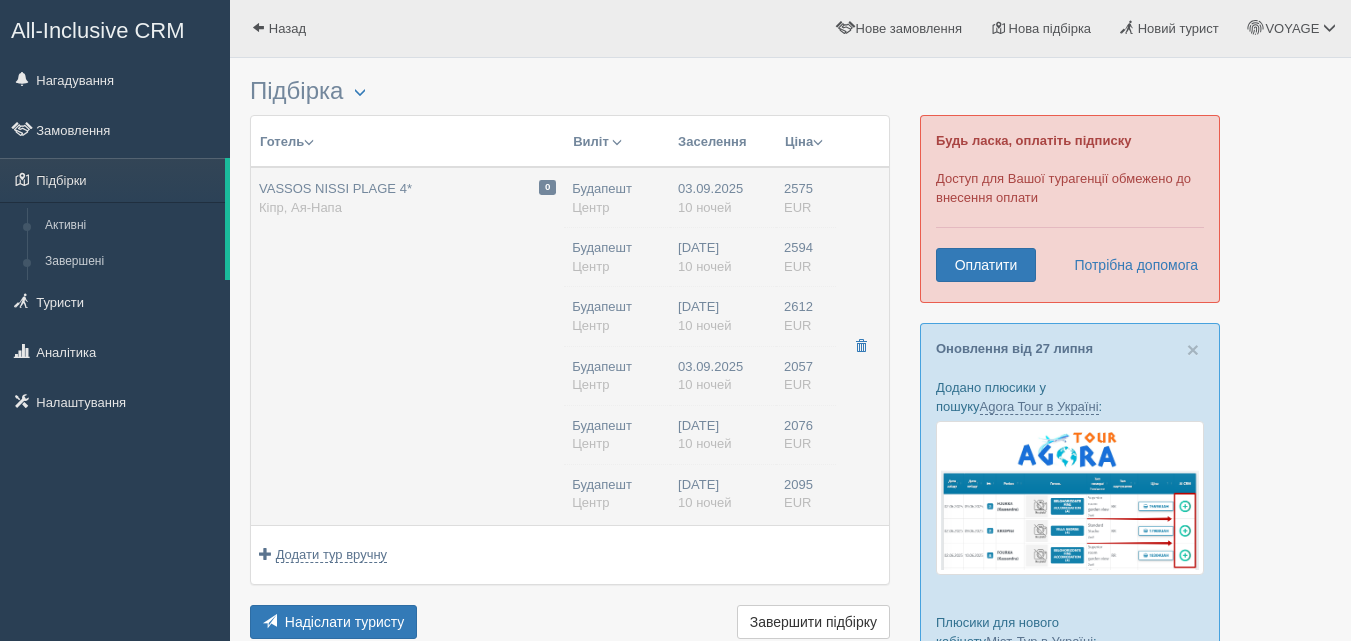 drag, startPoint x: 398, startPoint y: 298, endPoint x: 386, endPoint y: 238, distance: 61.188232 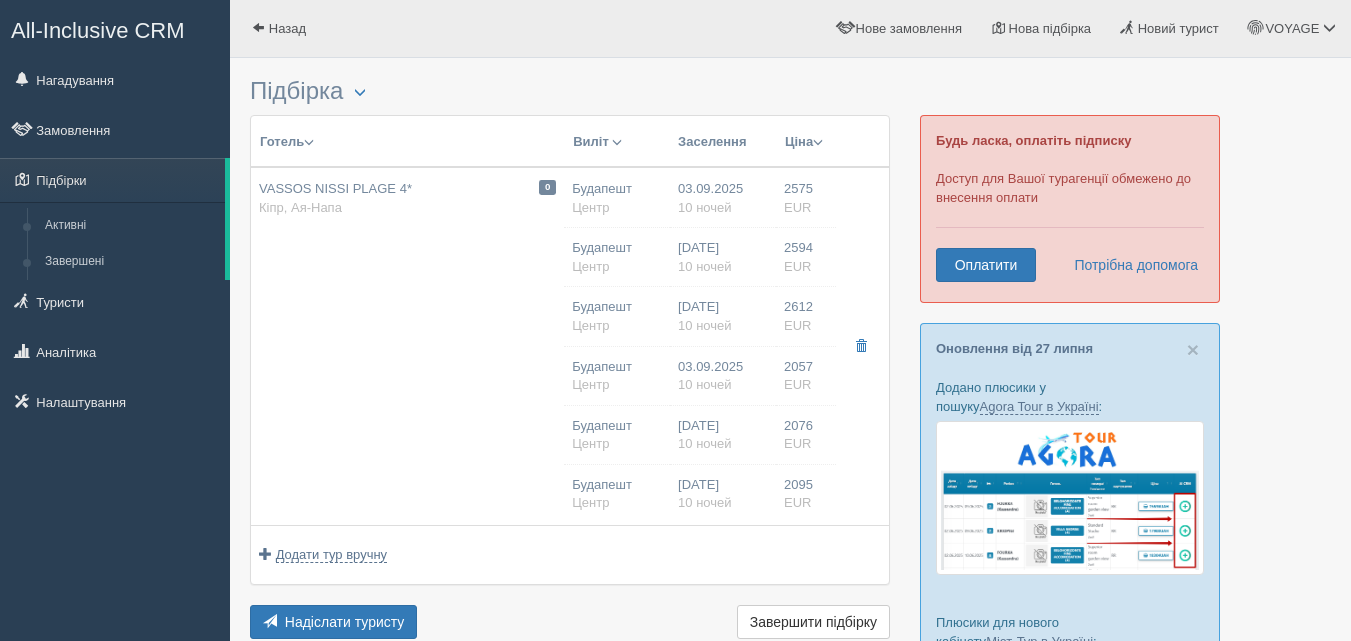 type on "VASSOS NISSI PLAGE 4*" 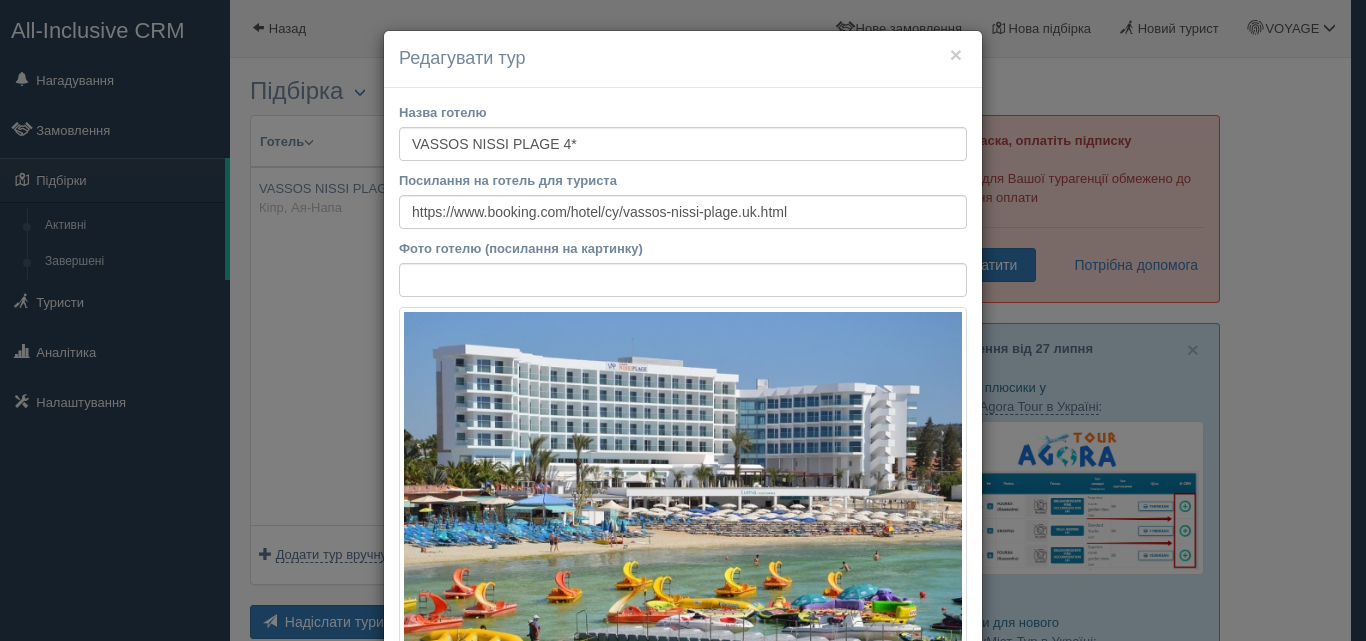 click on "Назва готелю
VASSOS NISSI PLAGE 4*
Посилання на готель для туриста
https://www.booking.com/hotel/cy/vassos-nissi-plage.uk.html
Фото готелю (посилання на картинку)
Не вдалось завантажити фото. Можливо, Ви скопіювали посилання на сторінку, а не на картинку
Коментар
Основний опис
Додатковий опис
Закріпити
Збережено
Необхідно вказати назву готелю і країну" at bounding box center [683, 1666] 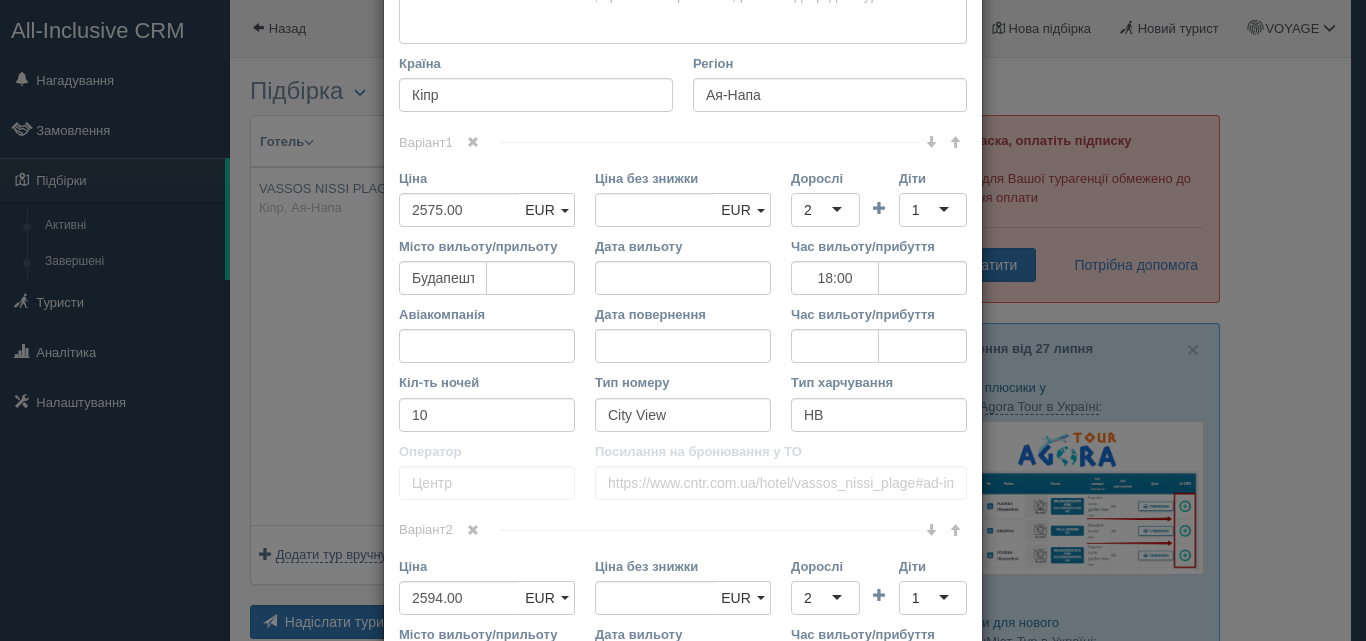scroll, scrollTop: 747, scrollLeft: 0, axis: vertical 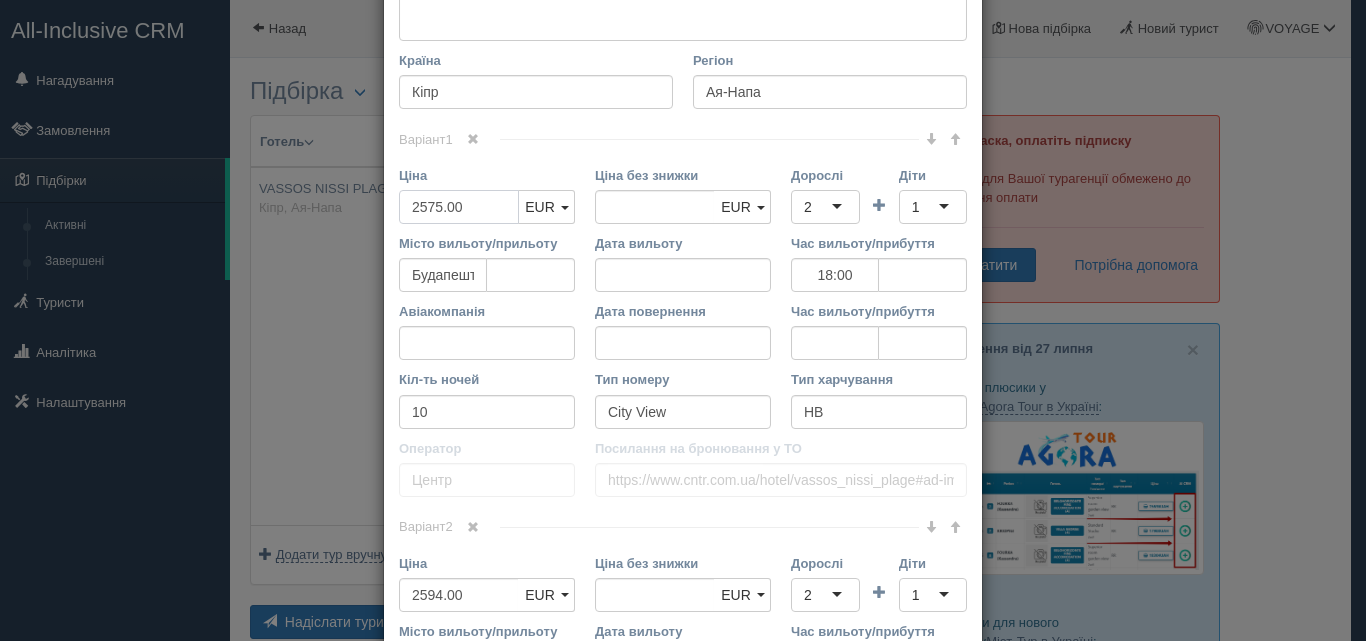 drag, startPoint x: 416, startPoint y: 208, endPoint x: 452, endPoint y: 210, distance: 36.05551 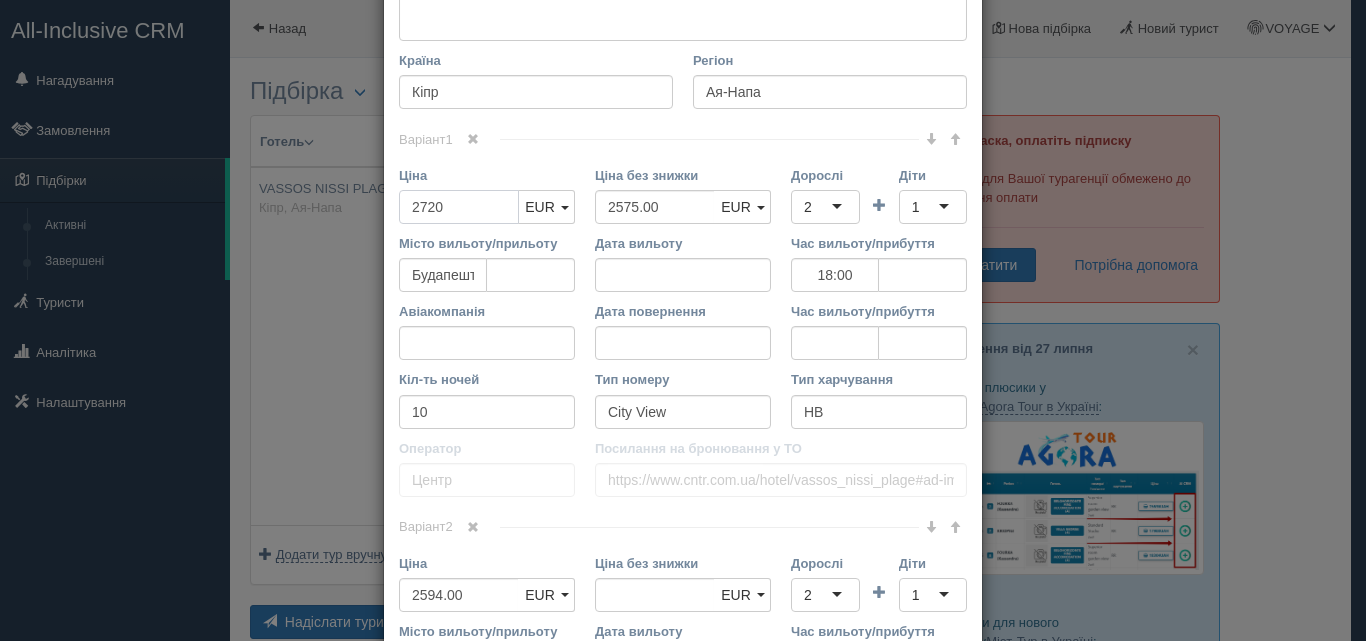 type on "2720" 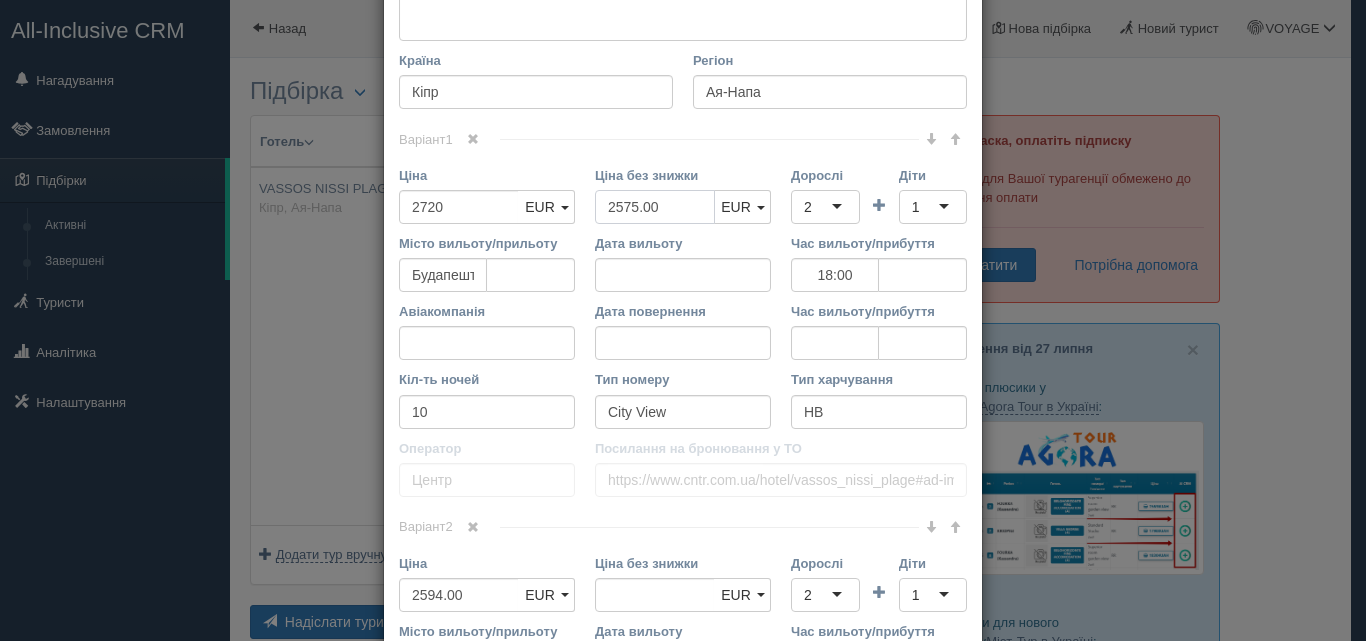 click on "2575.00" at bounding box center [655, 207] 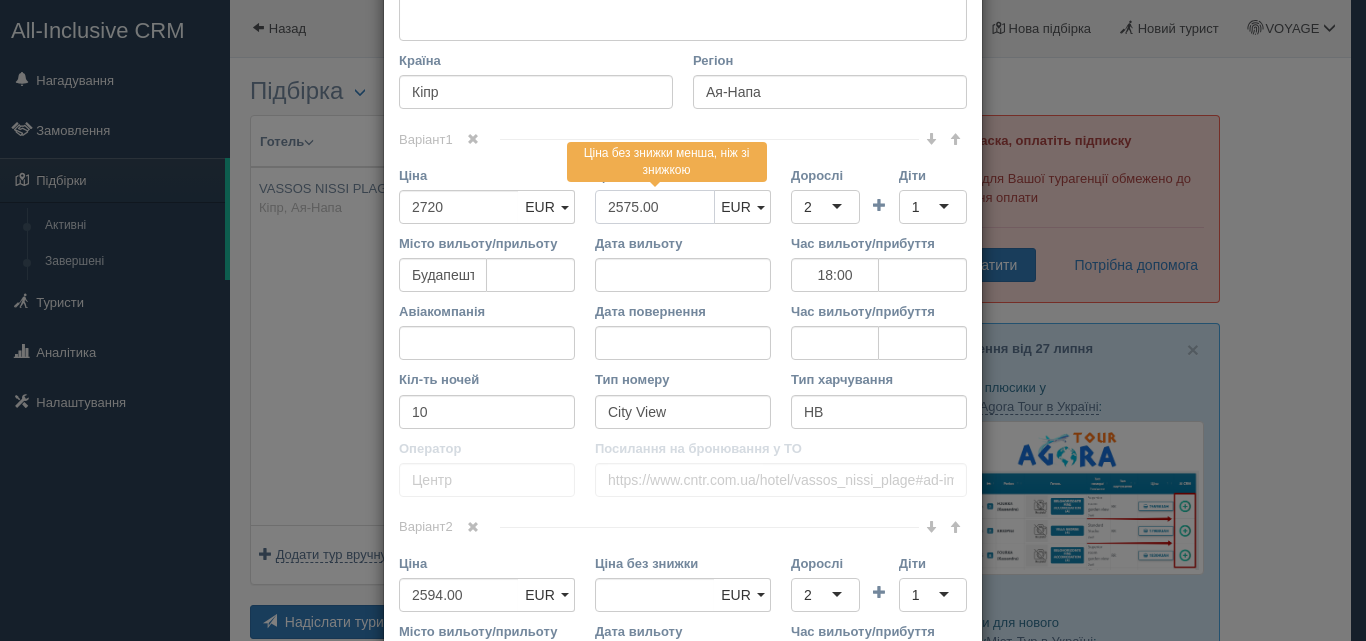 click on "2575.00" at bounding box center [655, 207] 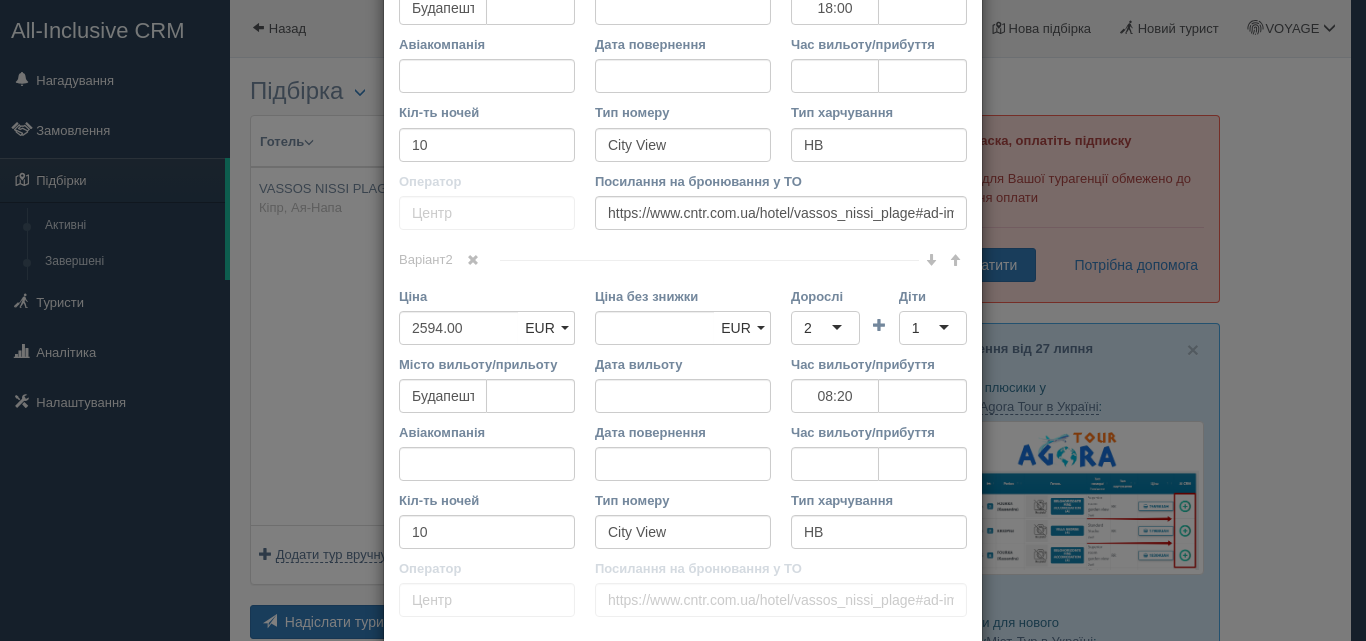 scroll, scrollTop: 1024, scrollLeft: 0, axis: vertical 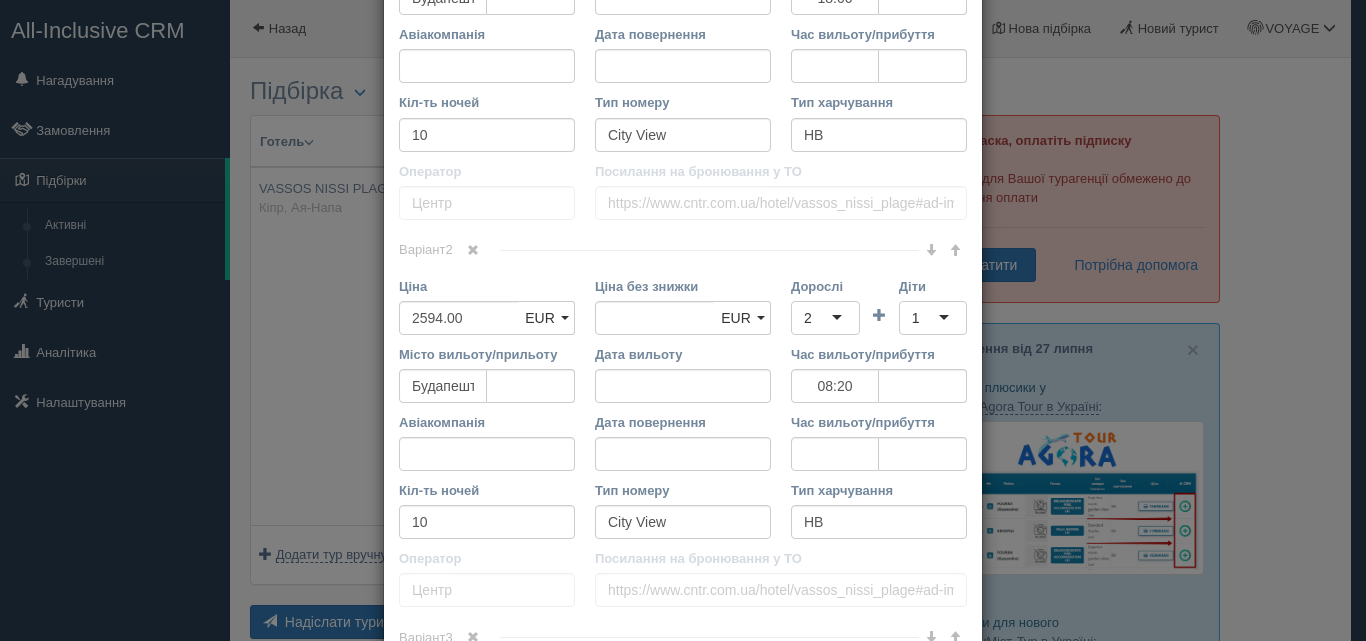 type 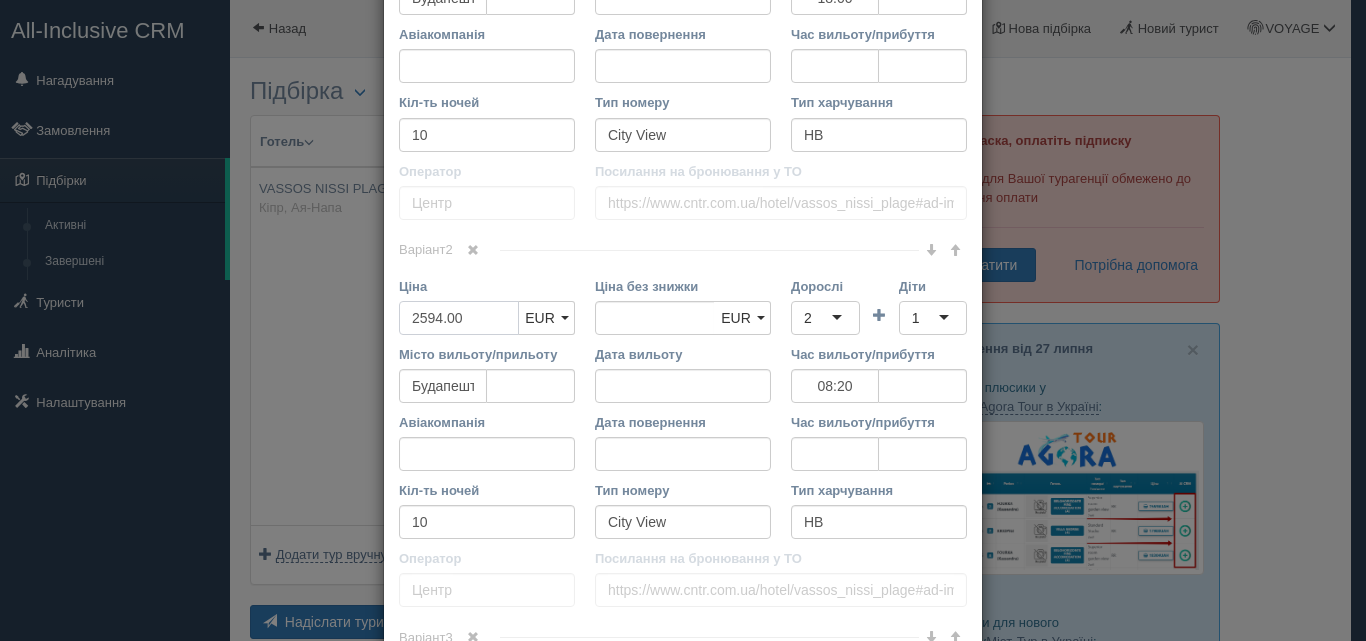 drag, startPoint x: 414, startPoint y: 318, endPoint x: 468, endPoint y: 312, distance: 54.33231 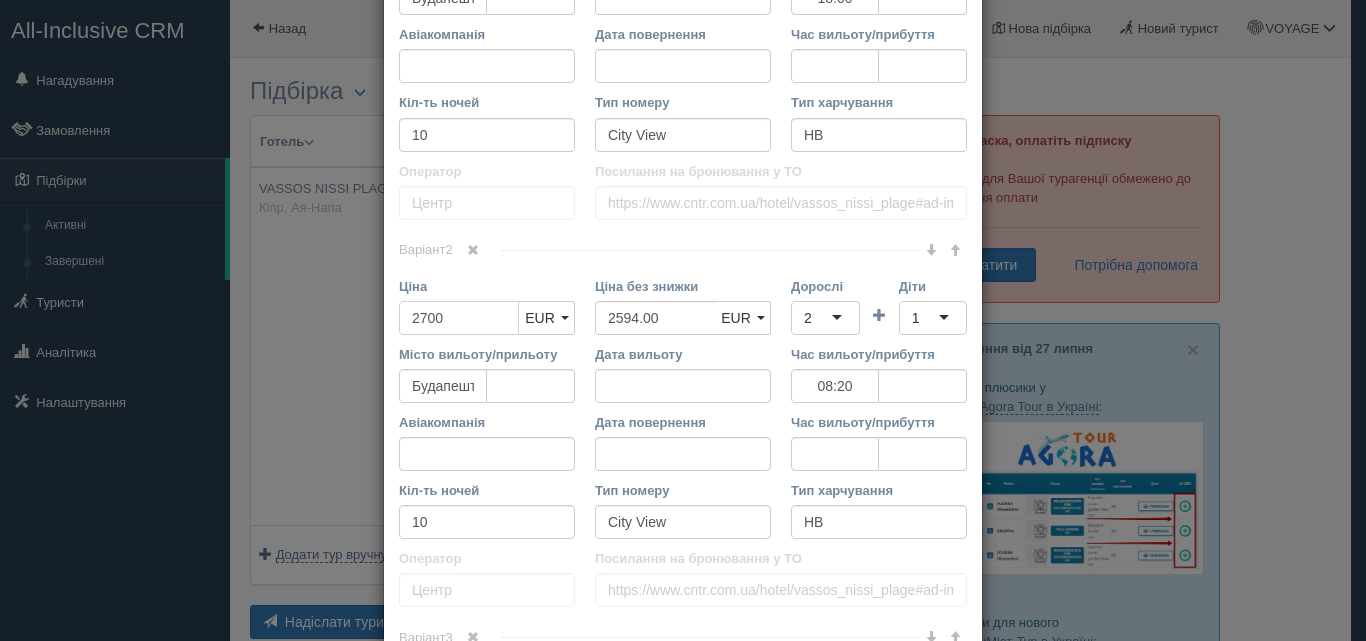 type on "2700" 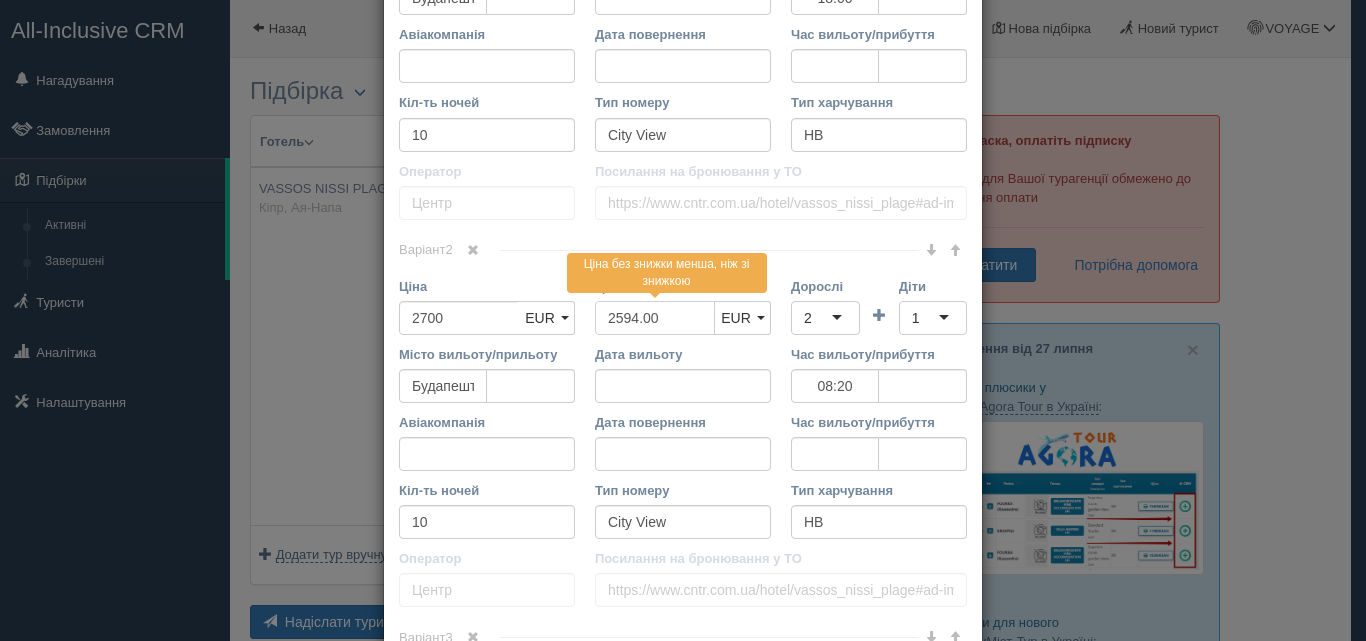 click on "2594.00" at bounding box center [655, 318] 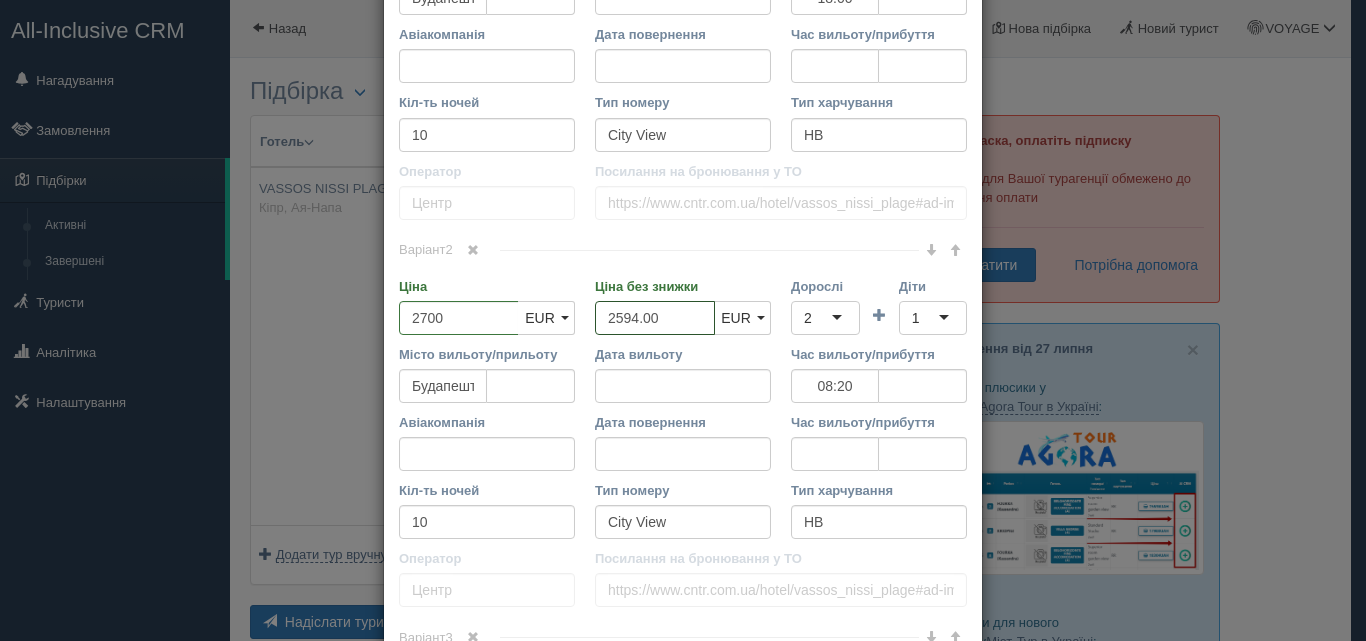 click on "2594.00" at bounding box center [655, 318] 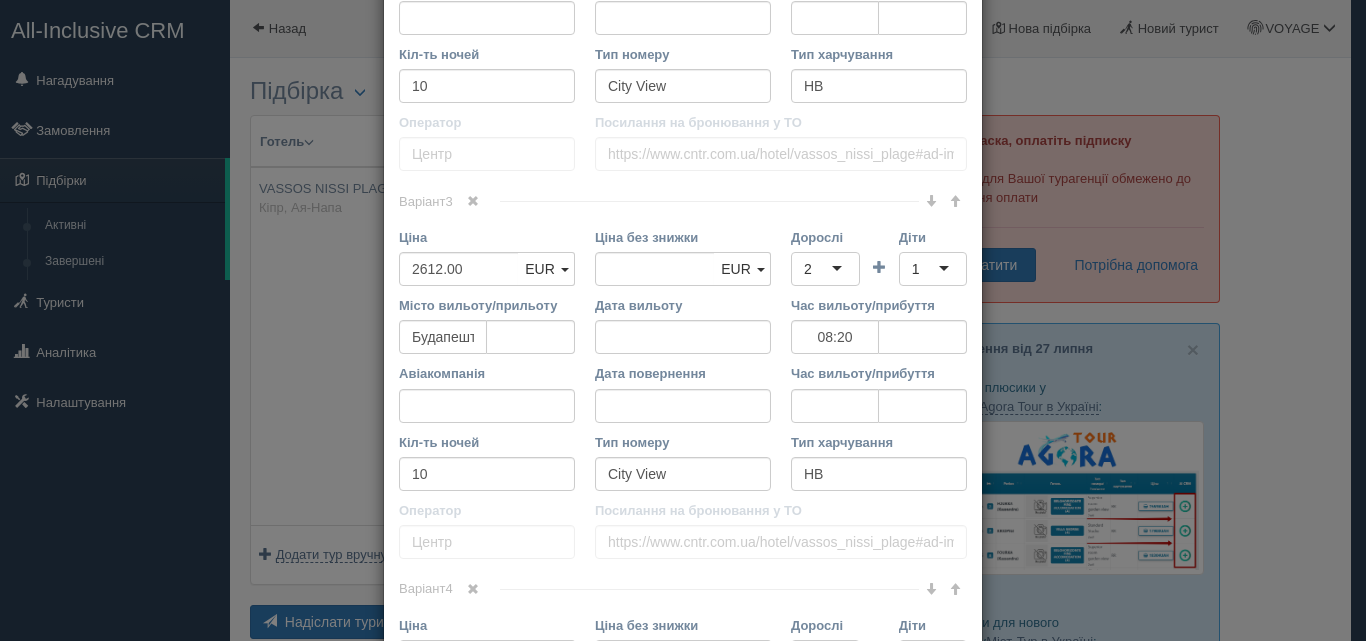 scroll, scrollTop: 1463, scrollLeft: 0, axis: vertical 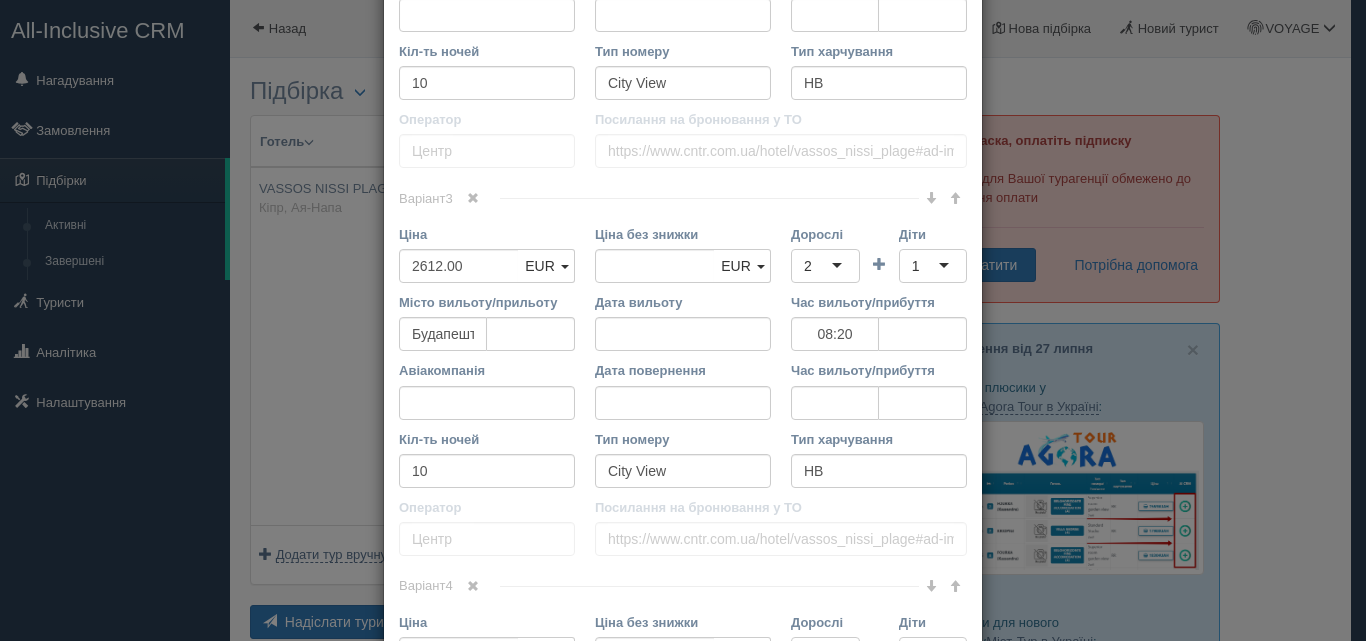 type 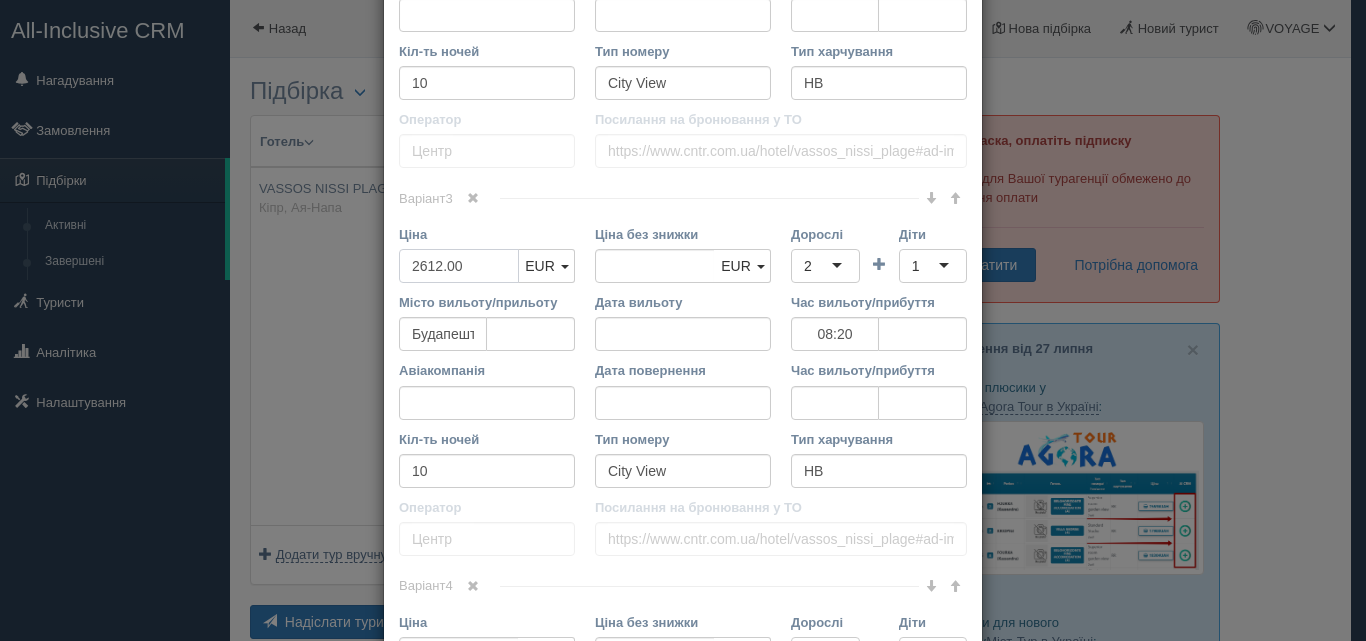 drag, startPoint x: 411, startPoint y: 262, endPoint x: 478, endPoint y: 265, distance: 67.06713 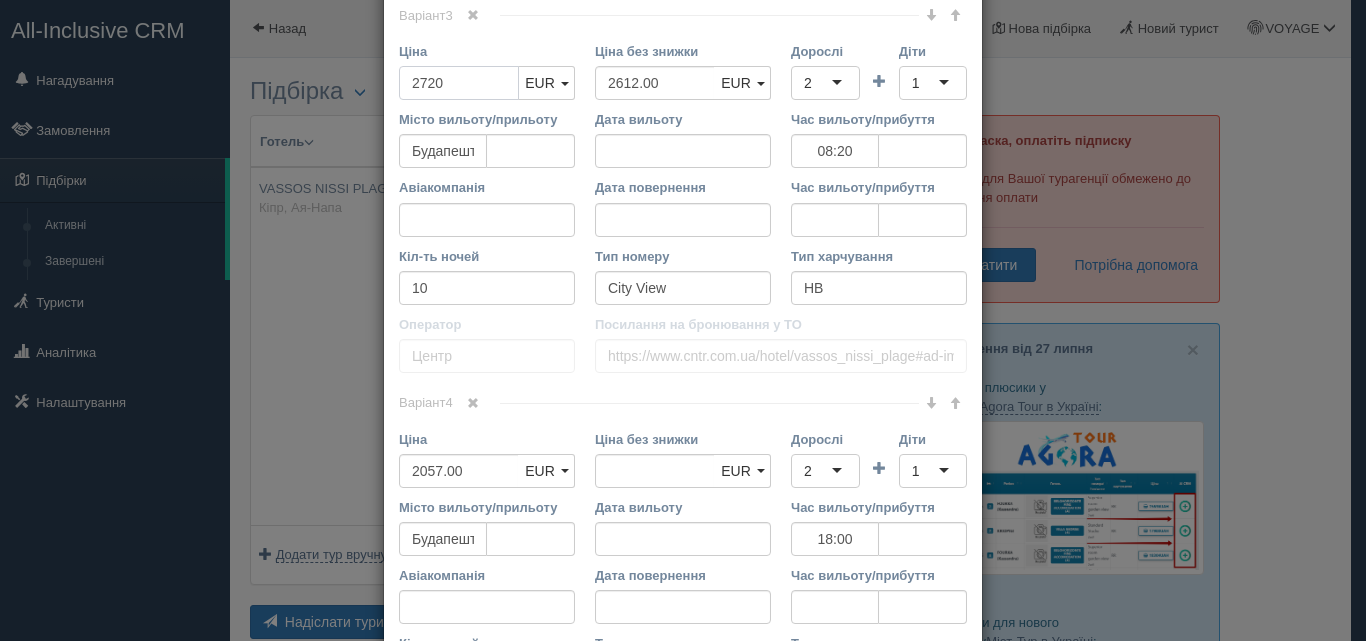 scroll, scrollTop: 1646, scrollLeft: 0, axis: vertical 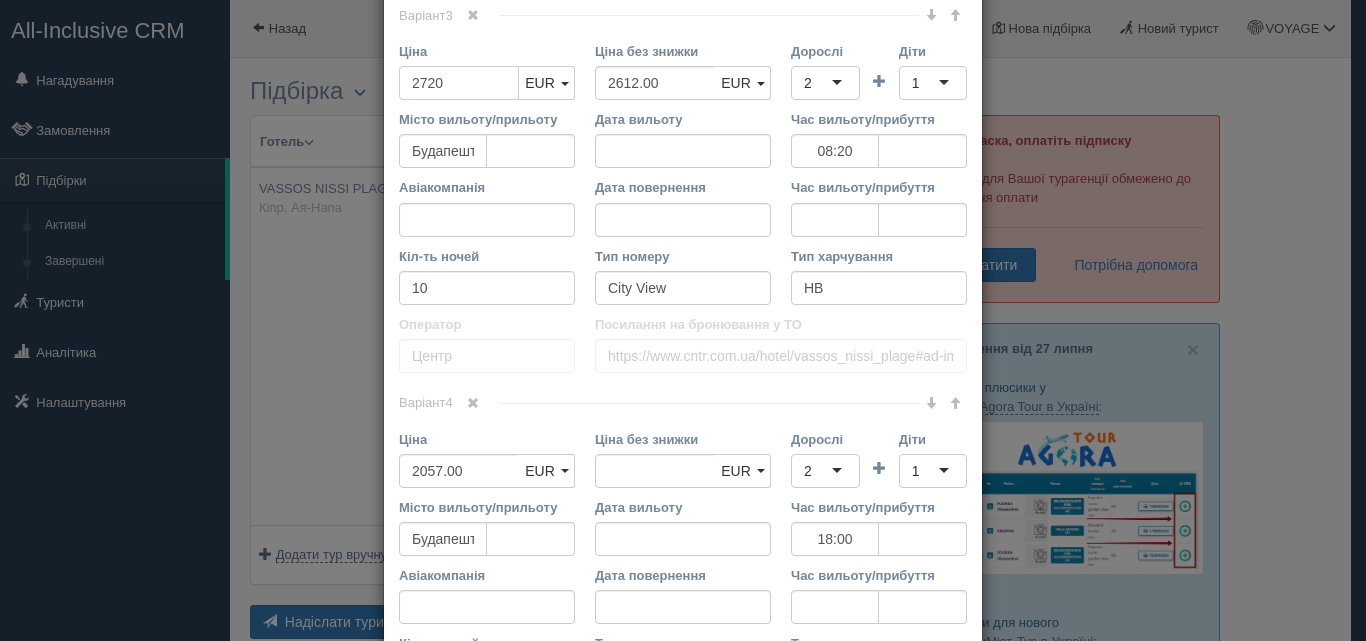 type on "2720" 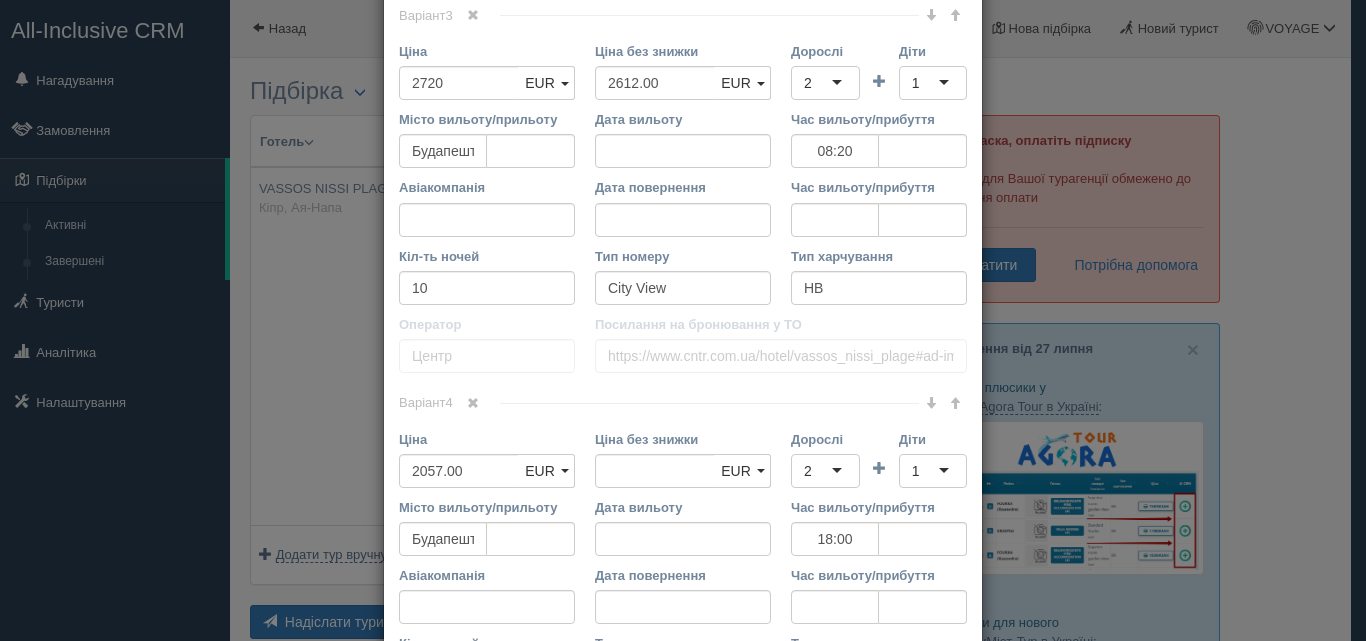 click on "Ціна без знижки
2612.00
UAH
USD
EUR
EUR
UAH
USD
EUR" at bounding box center [683, 71] 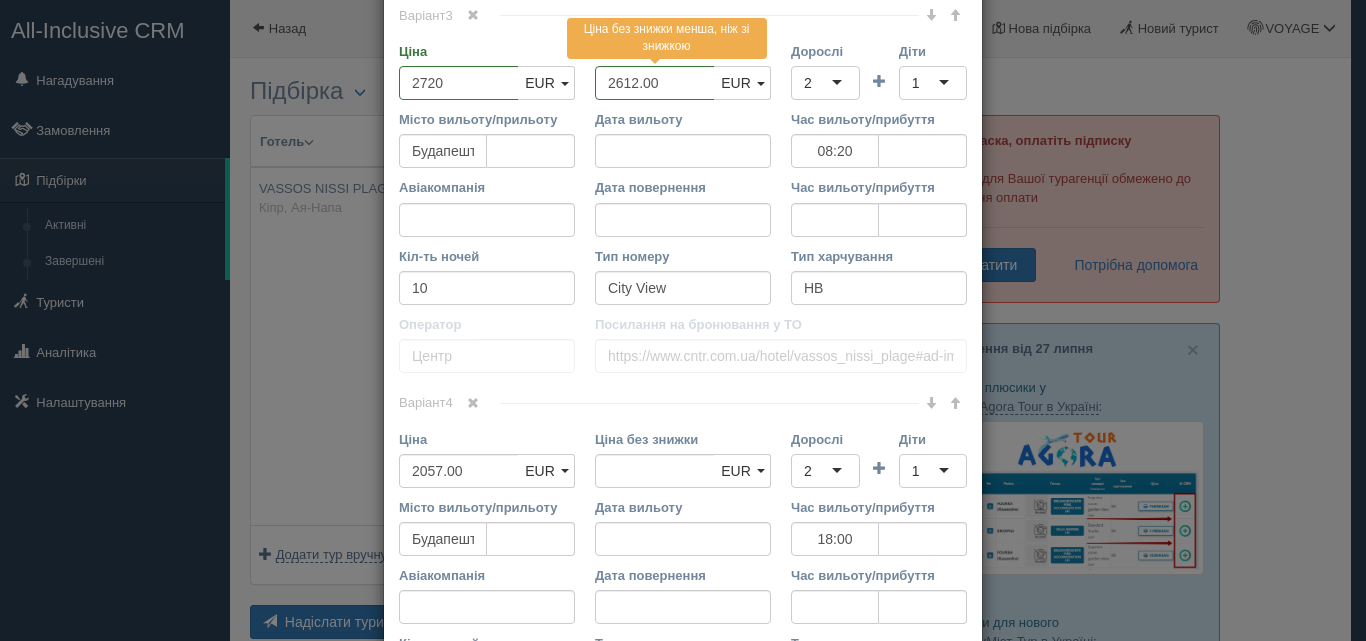 click on "Ціна без знижки менша, ніж зі знижкою" at bounding box center [667, 38] 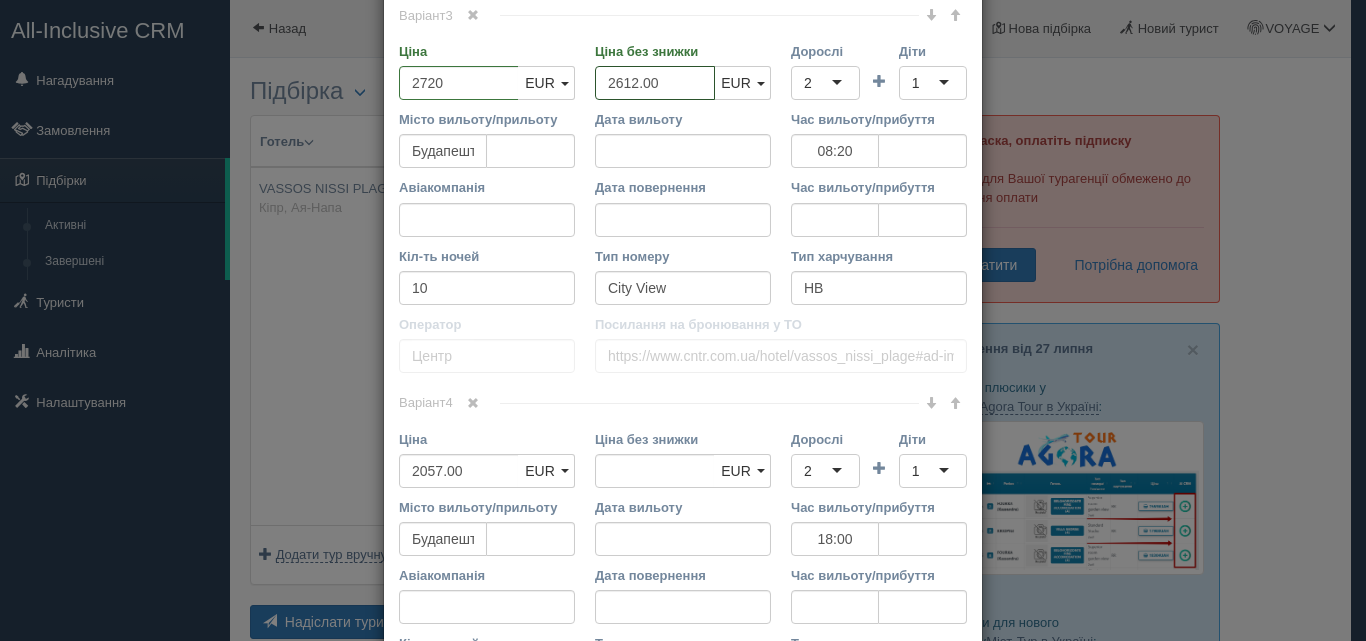 click on "2612.00" at bounding box center [655, 83] 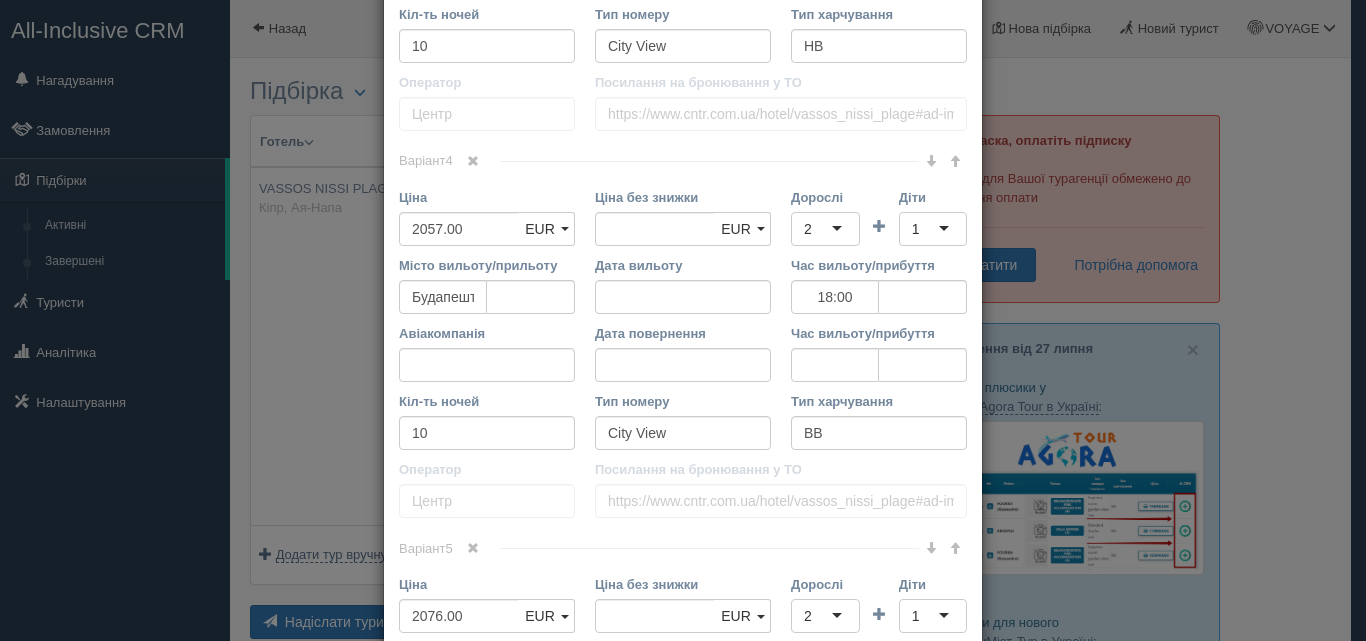 scroll, scrollTop: 1889, scrollLeft: 0, axis: vertical 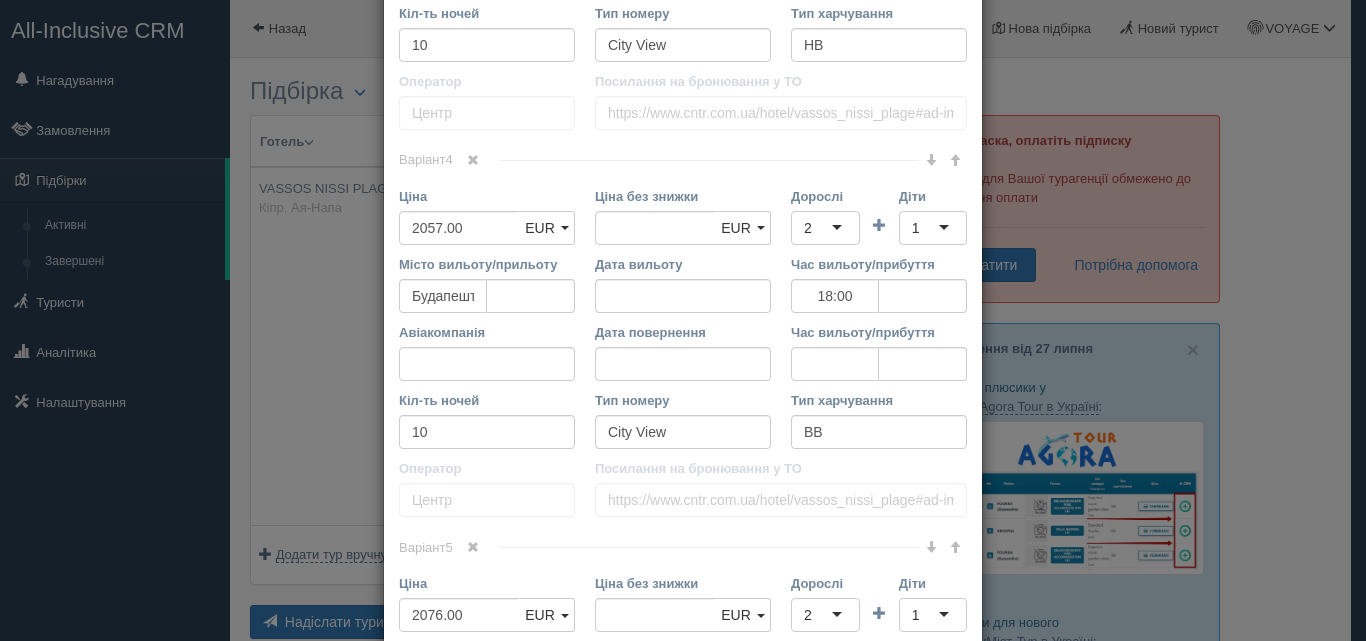 type 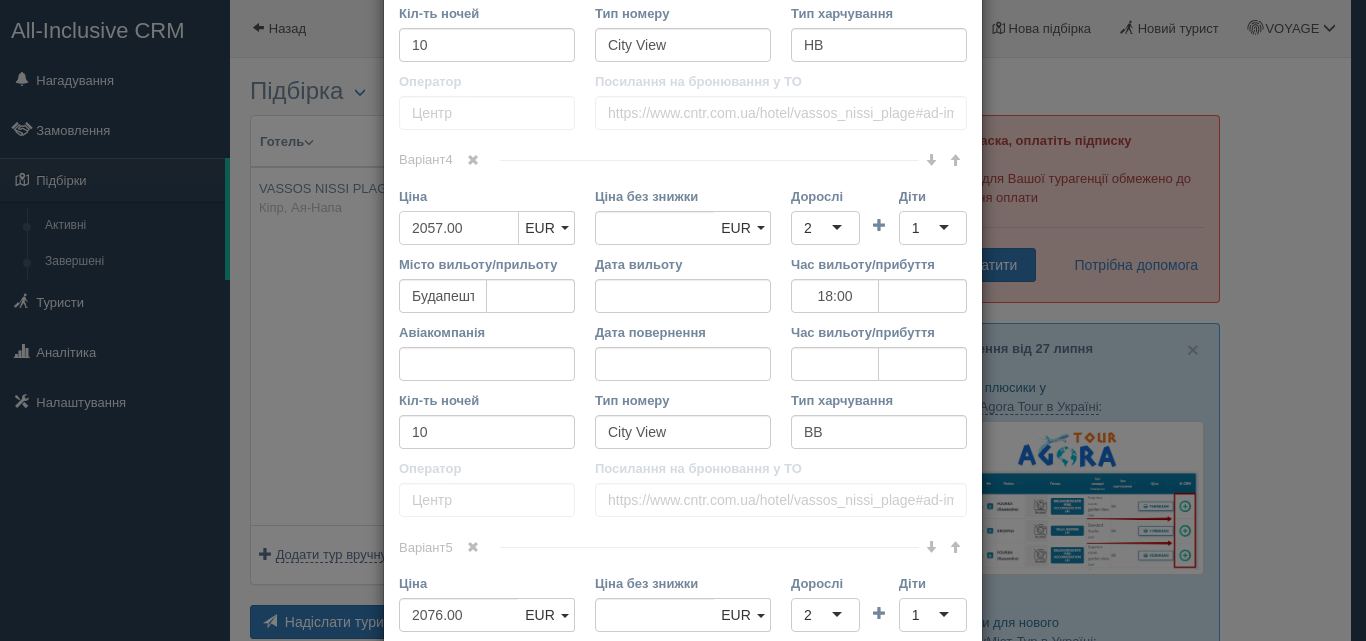 drag, startPoint x: 403, startPoint y: 230, endPoint x: 450, endPoint y: 228, distance: 47.042534 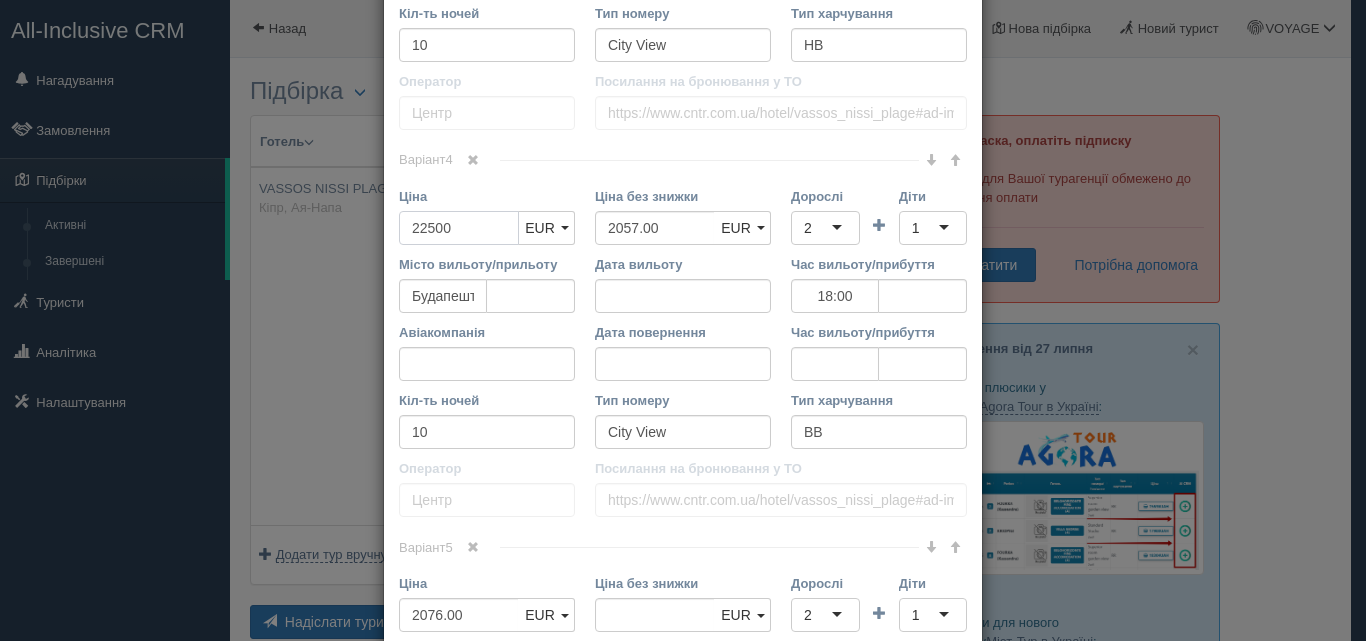 click on "22500" at bounding box center [459, 228] 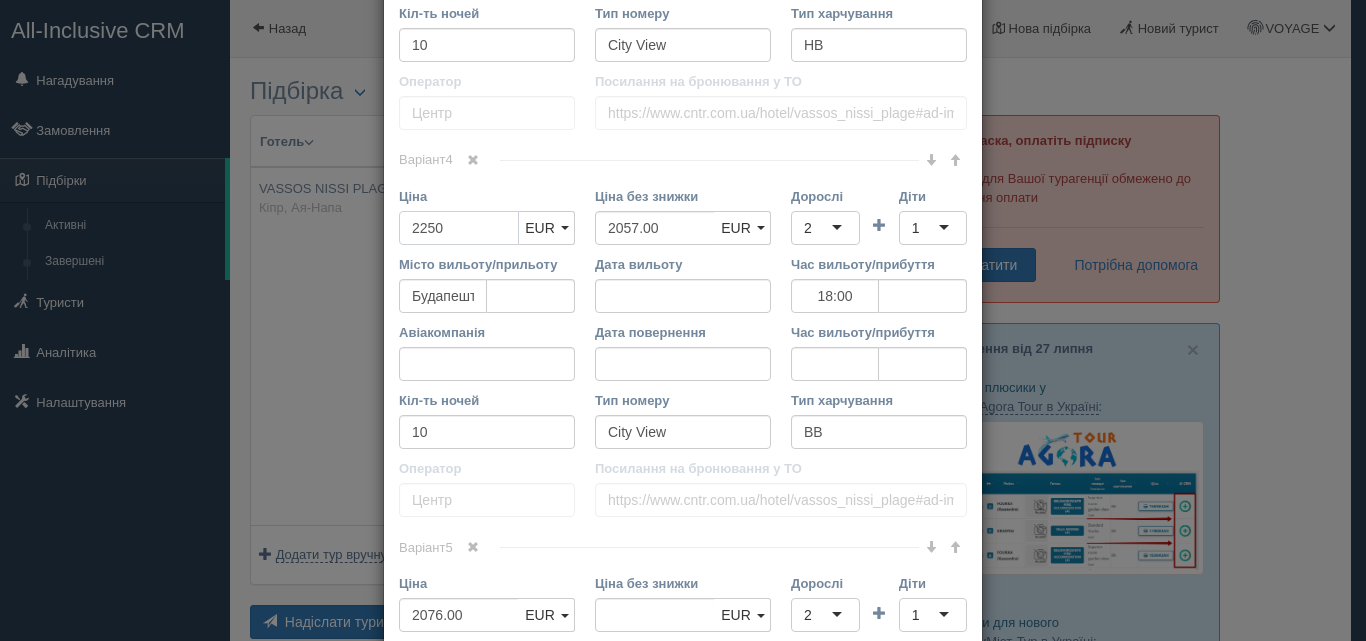 type on "2250" 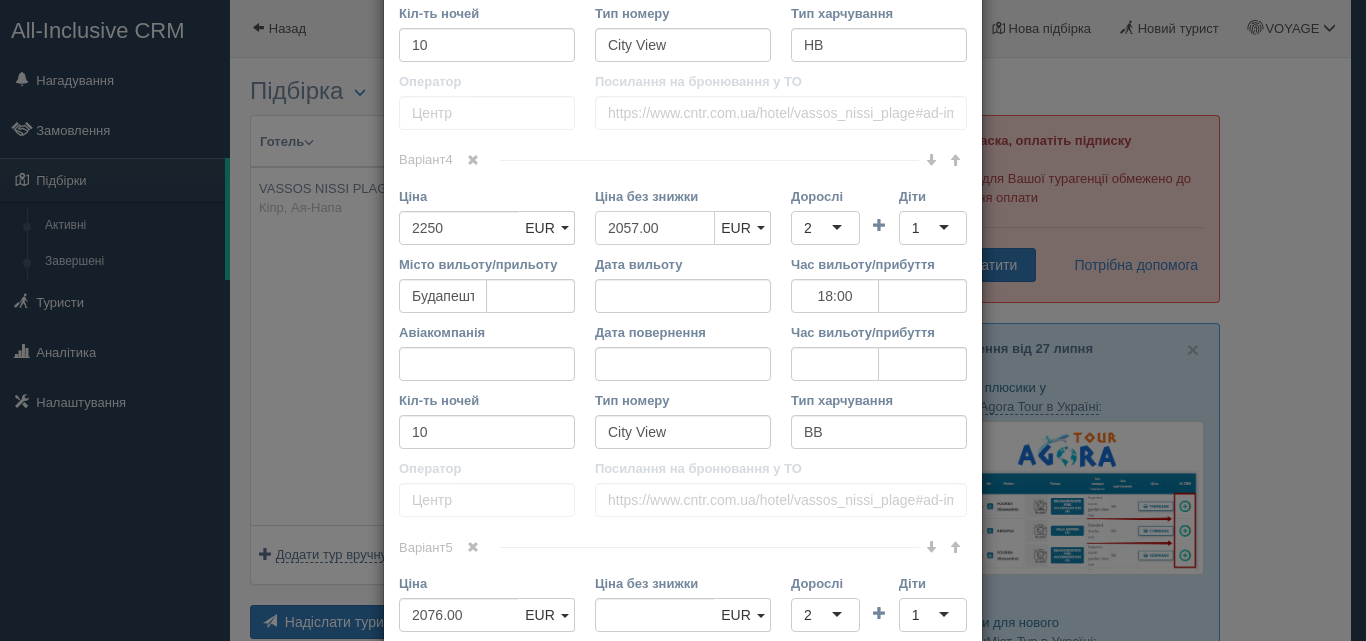 click on "2057.00" at bounding box center [655, 228] 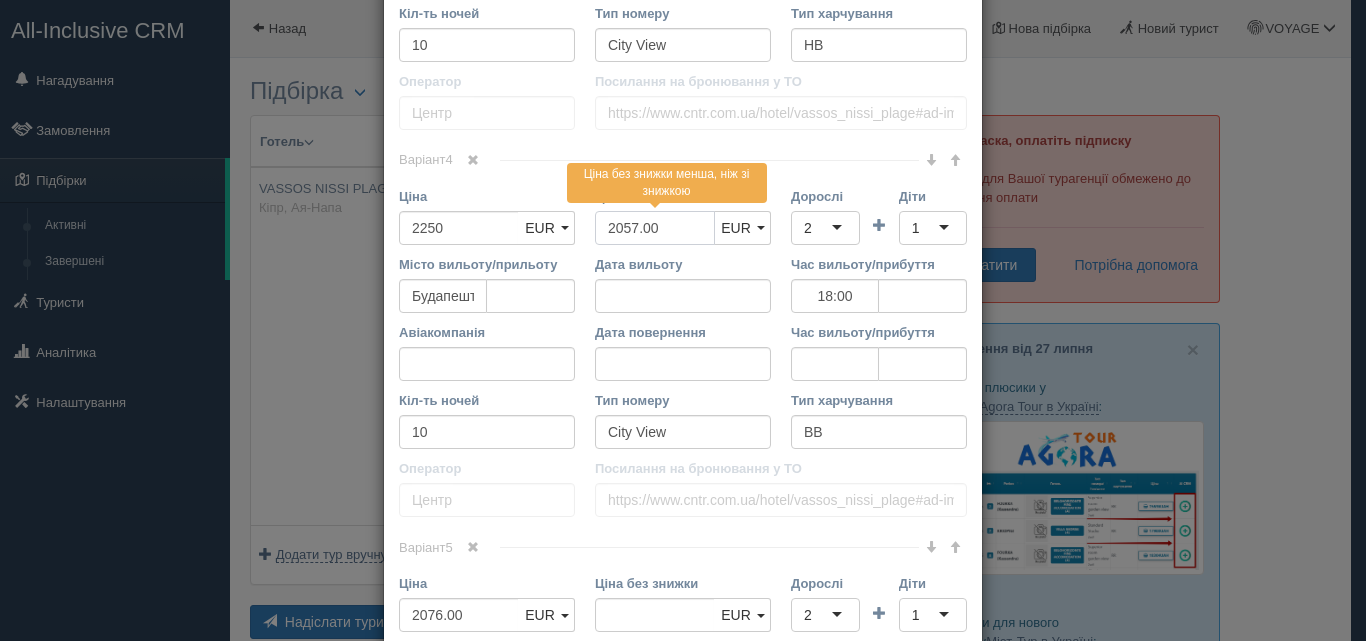 click on "2057.00" at bounding box center [655, 228] 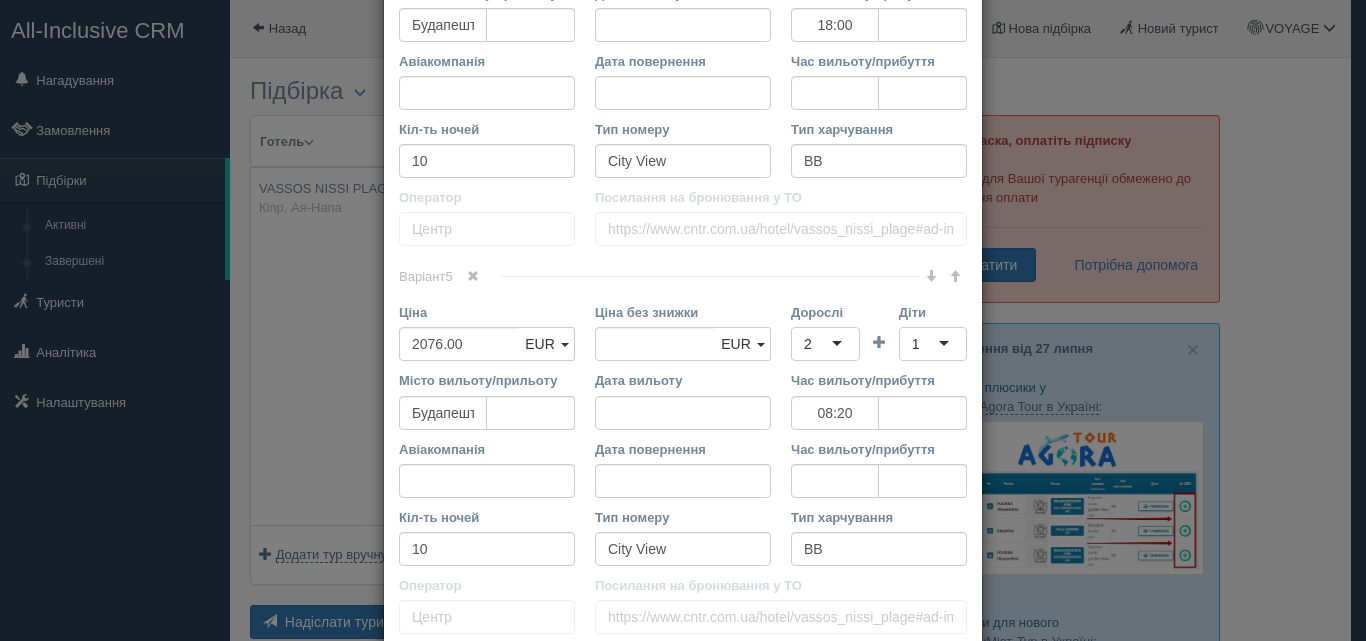 scroll, scrollTop: 2220, scrollLeft: 0, axis: vertical 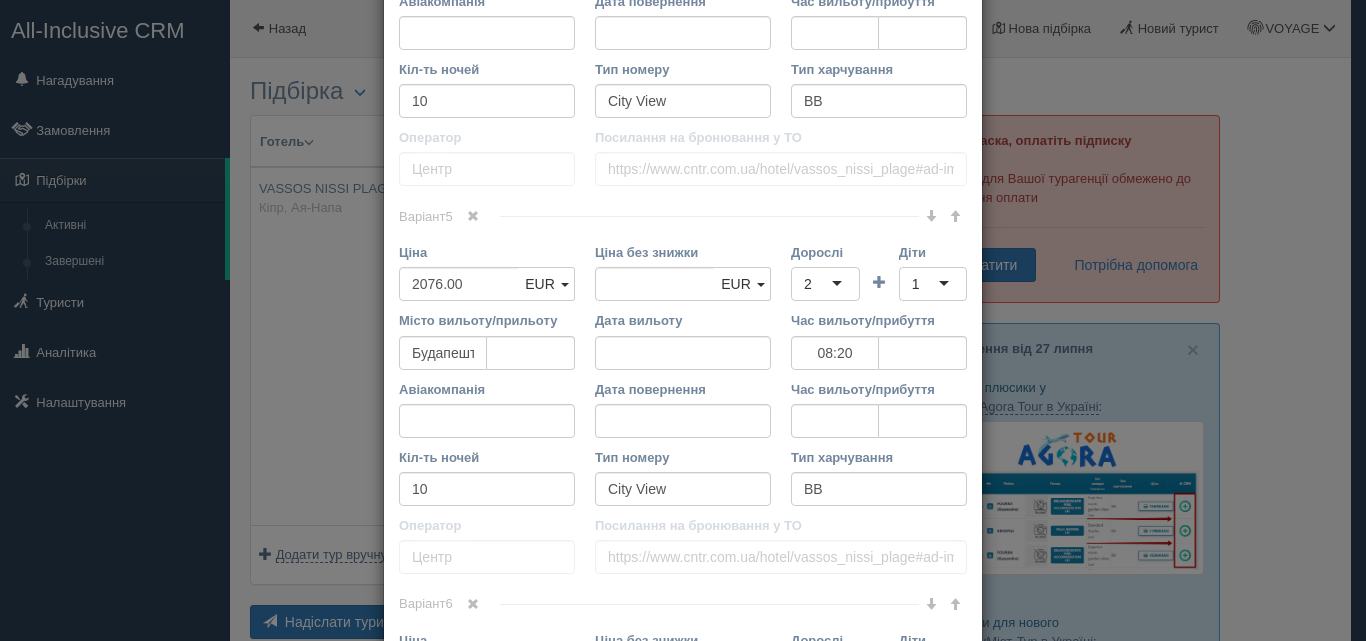 type 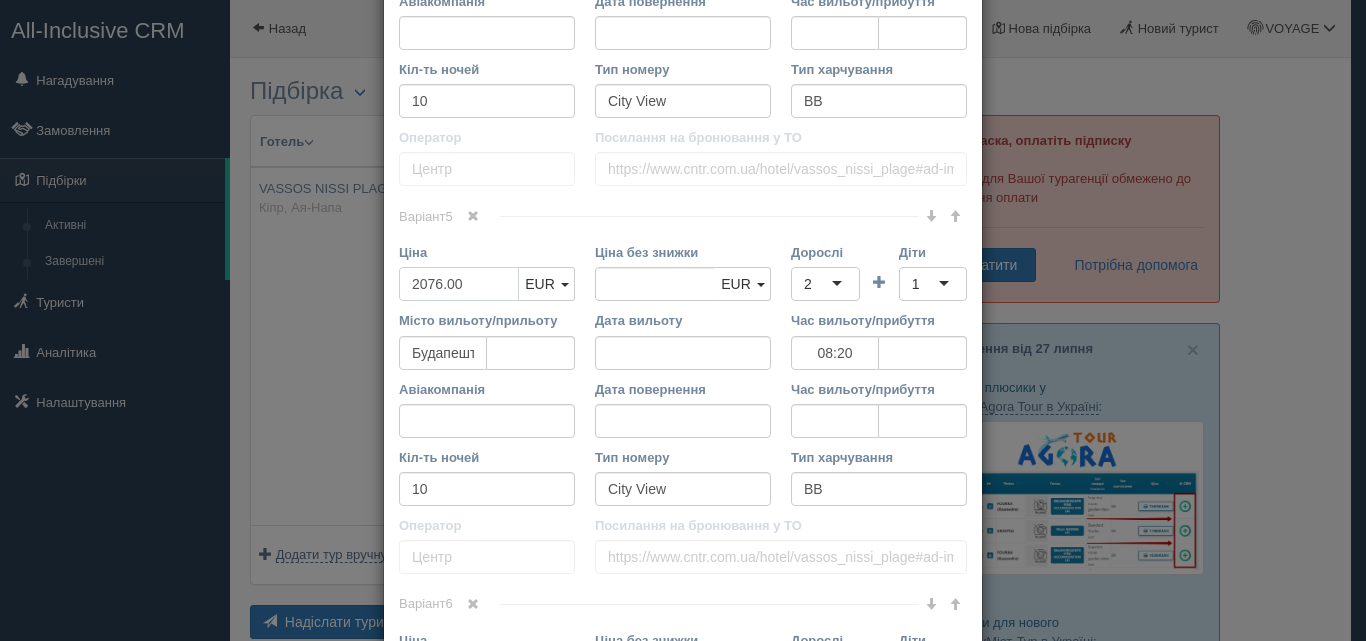 click on "2076.00" at bounding box center (459, 284) 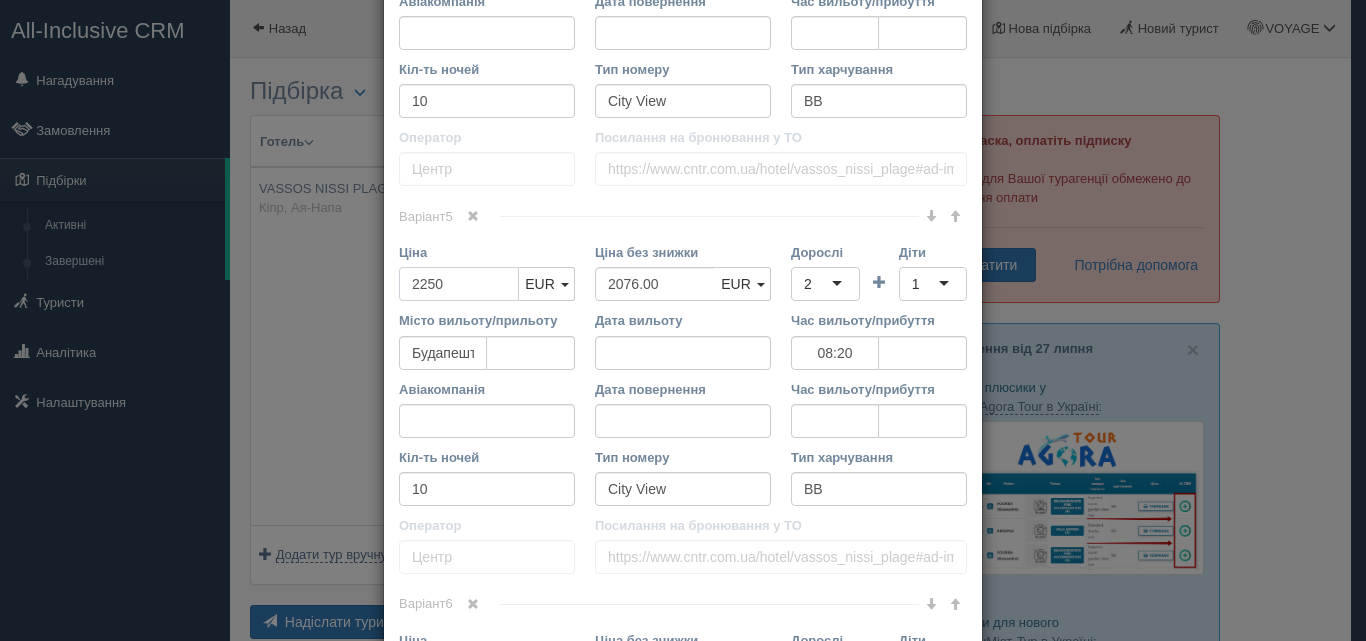 type on "2250" 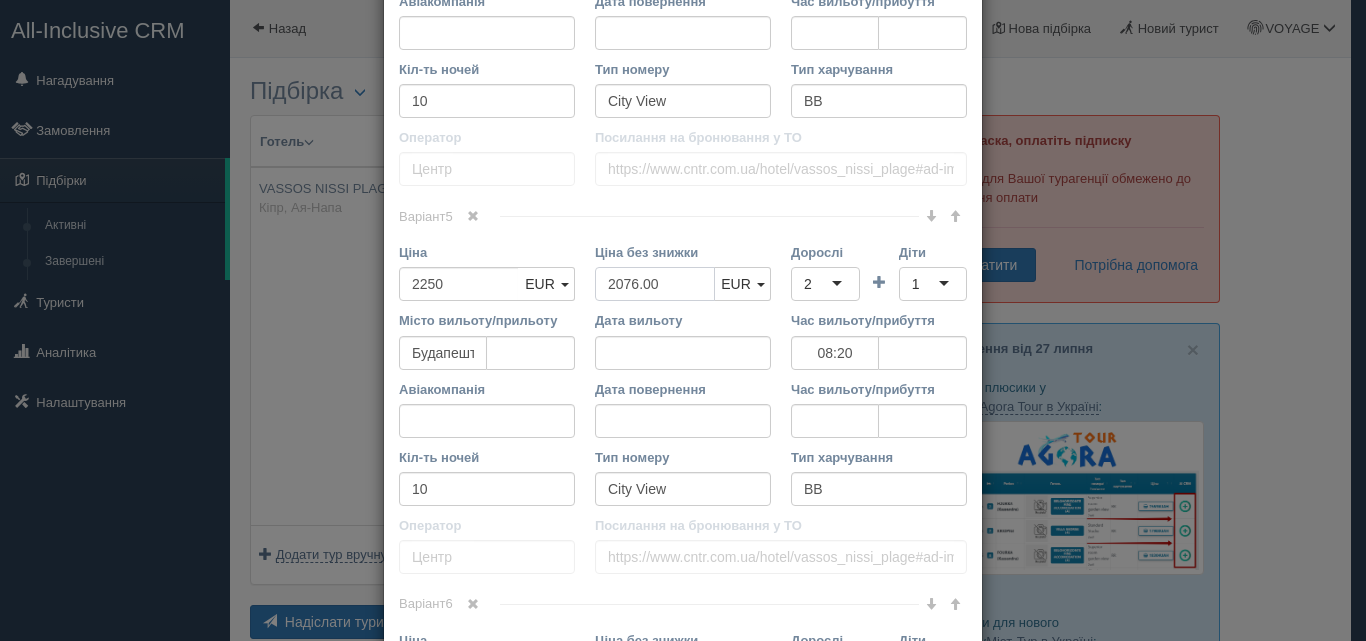 click on "2076.00" at bounding box center (655, 284) 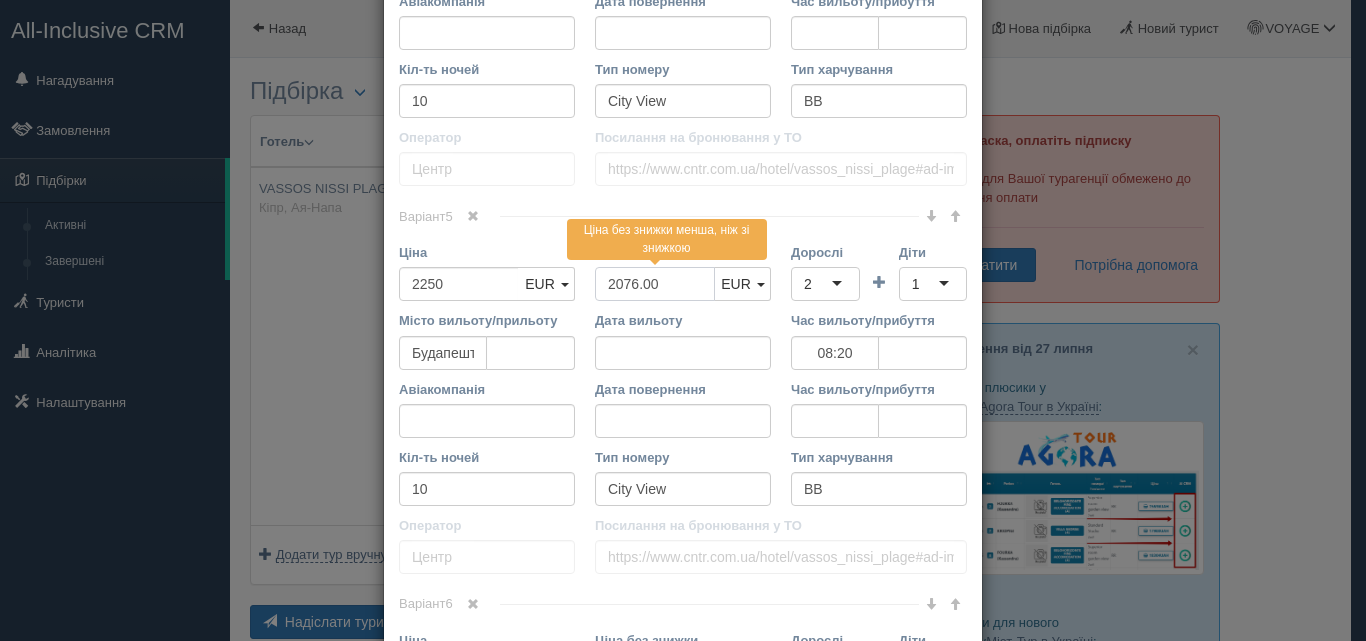 click on "2076.00" at bounding box center (655, 284) 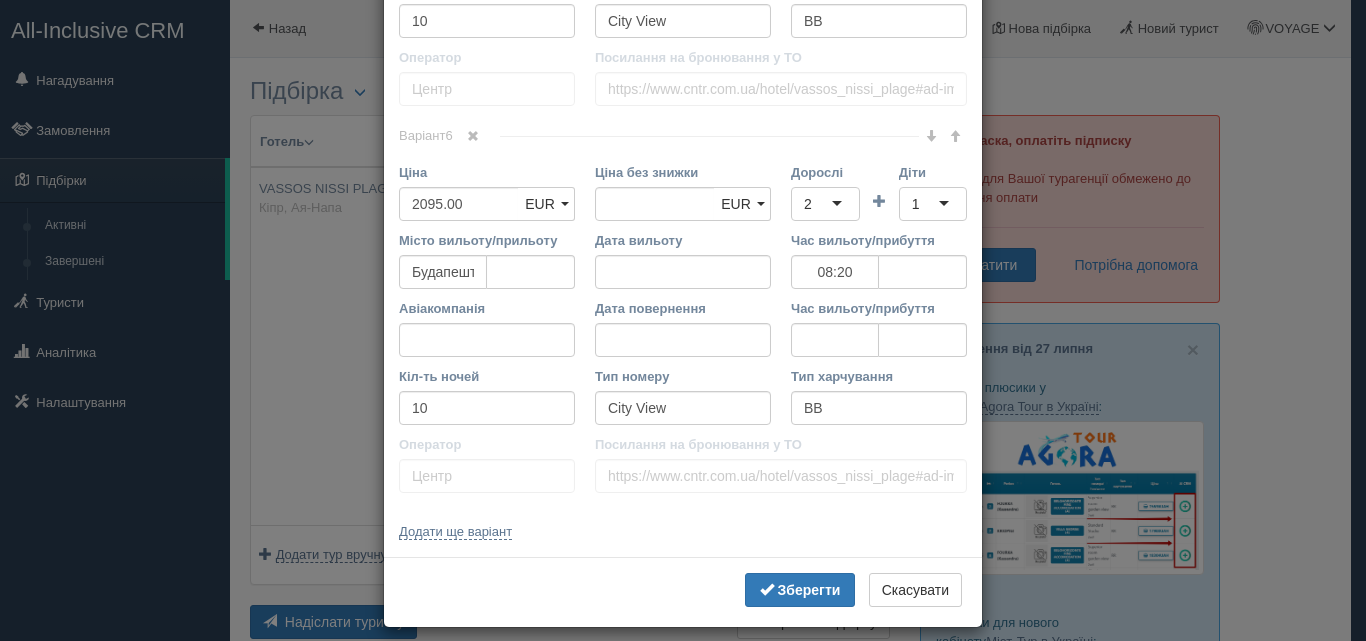 scroll, scrollTop: 2690, scrollLeft: 0, axis: vertical 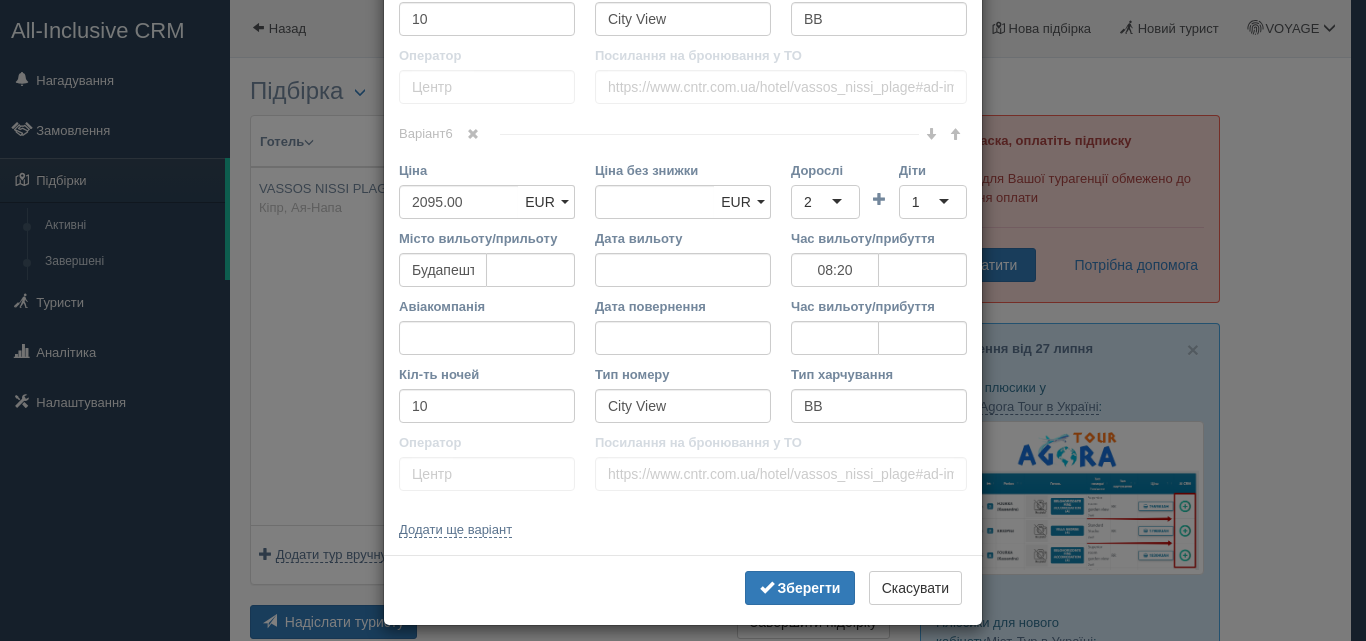 type 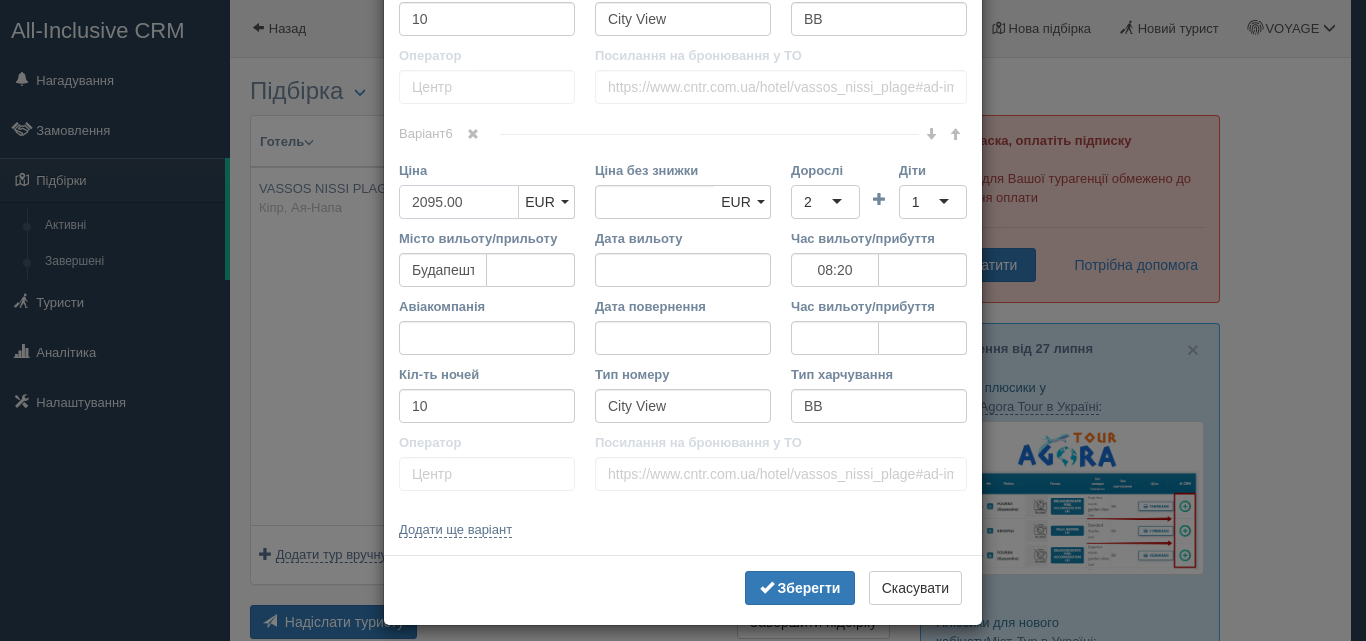 click on "2095.00" at bounding box center (459, 202) 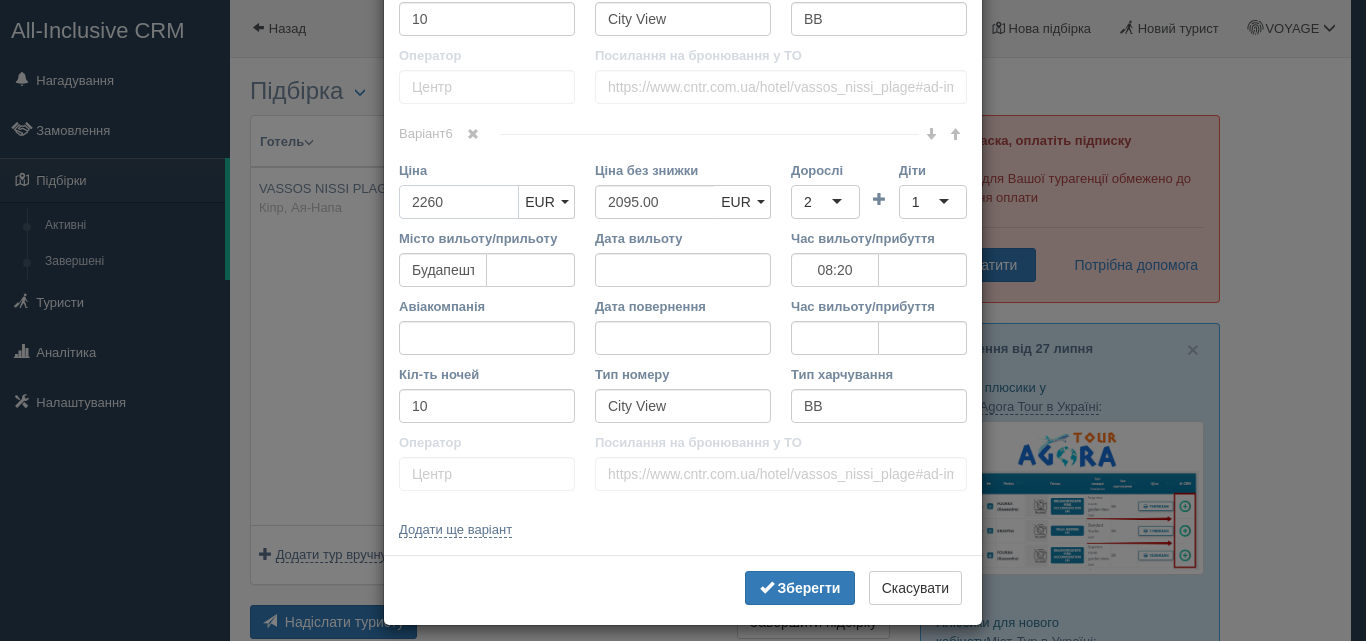 type on "2260" 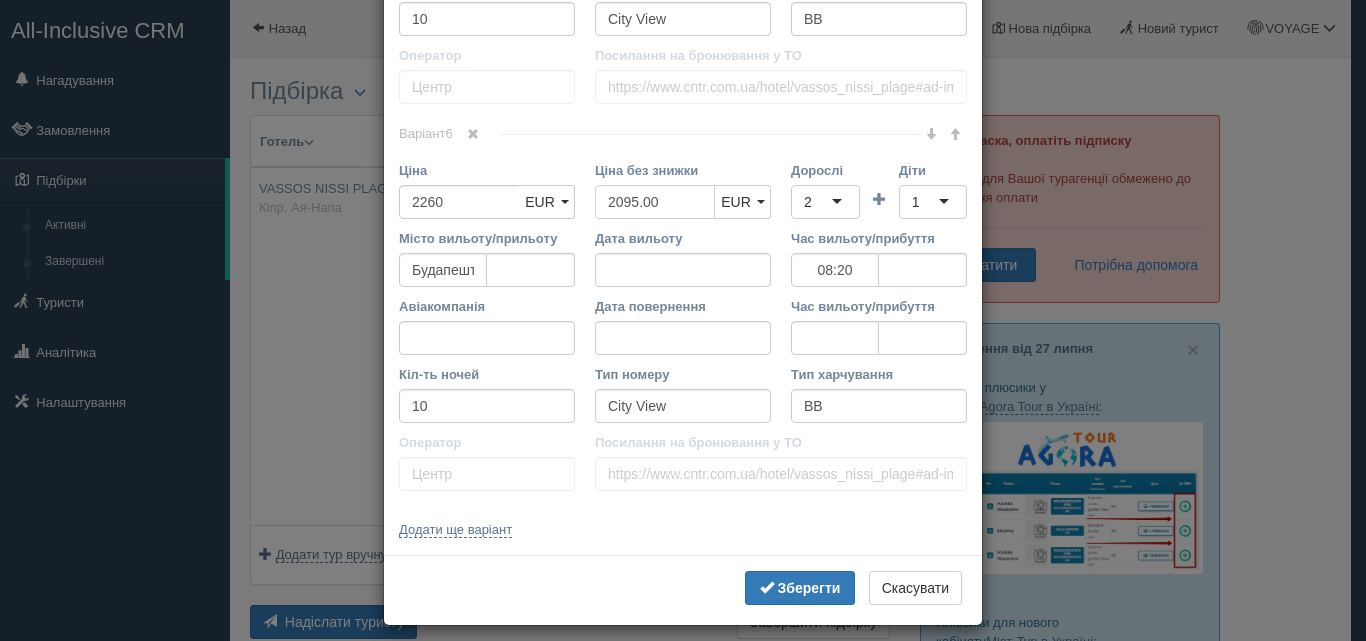 click on "2095.00" at bounding box center (655, 202) 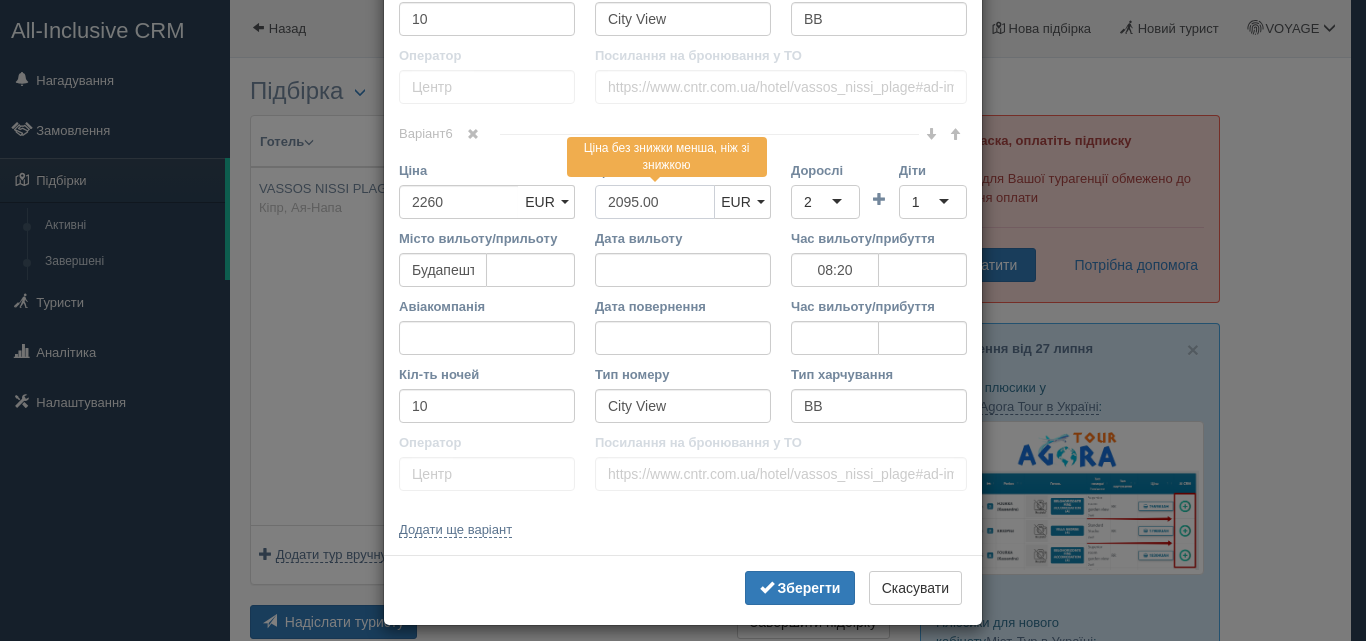 click on "2095.00" at bounding box center [655, 202] 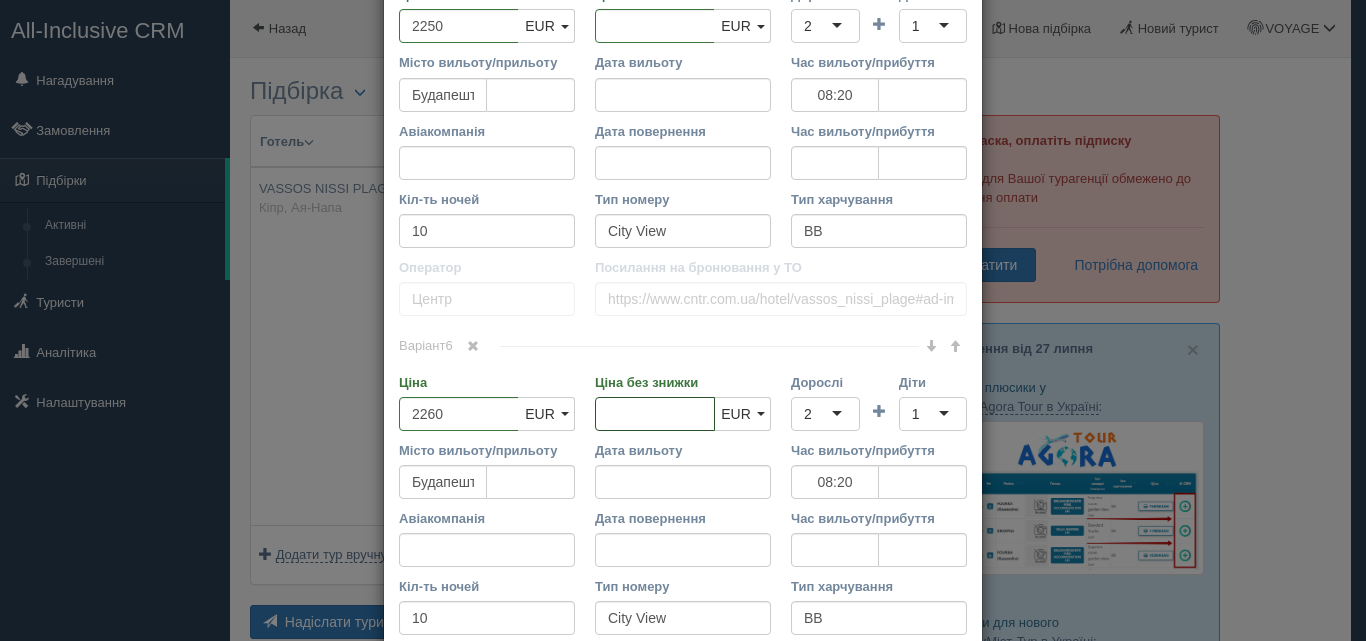 scroll, scrollTop: 2442, scrollLeft: 0, axis: vertical 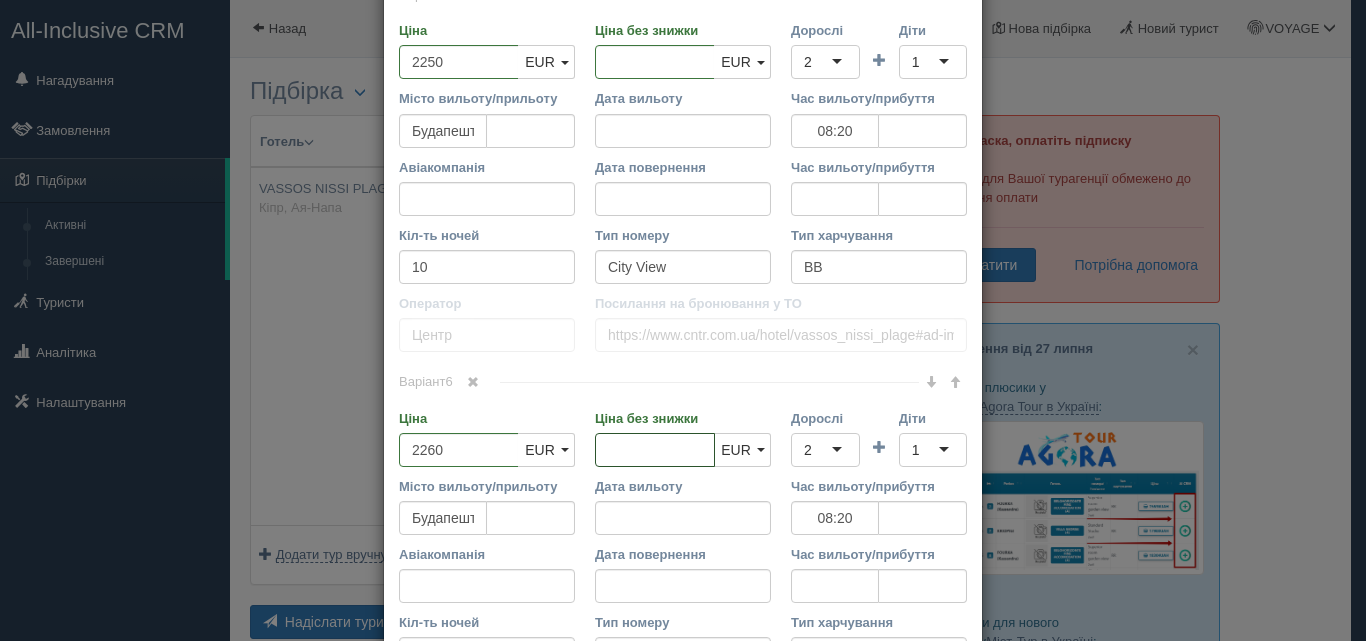 type 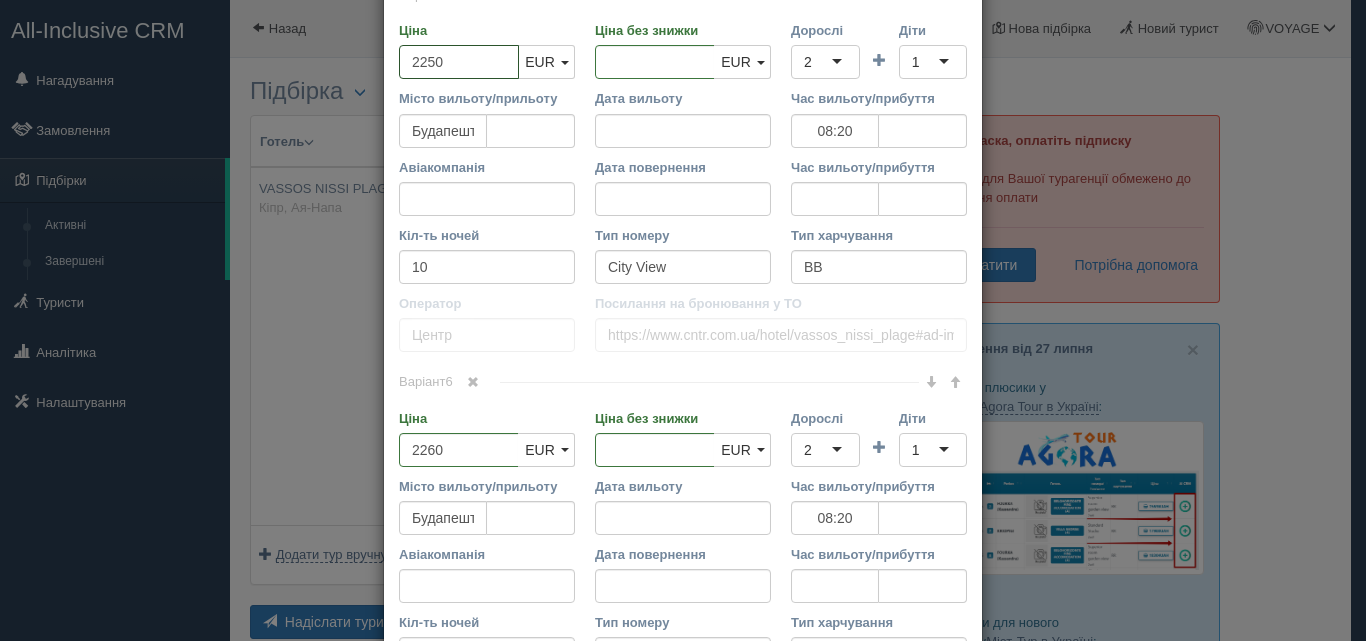 click on "2250" at bounding box center [459, 62] 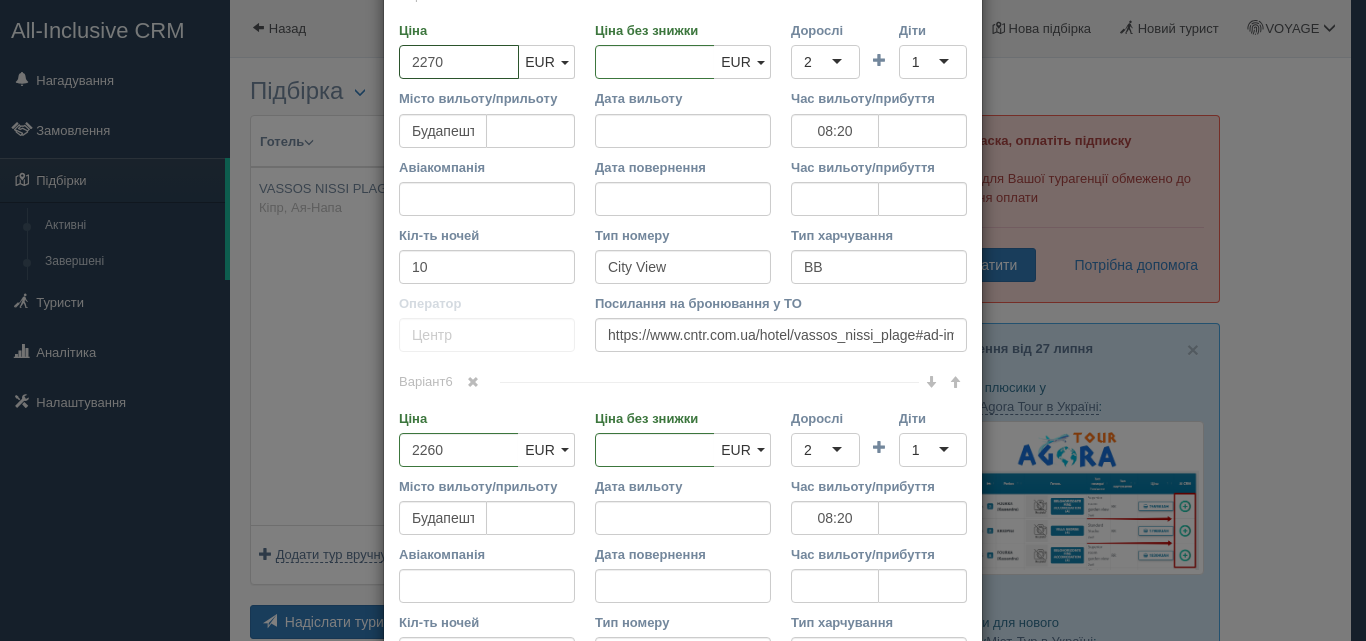 scroll, scrollTop: 2705, scrollLeft: 0, axis: vertical 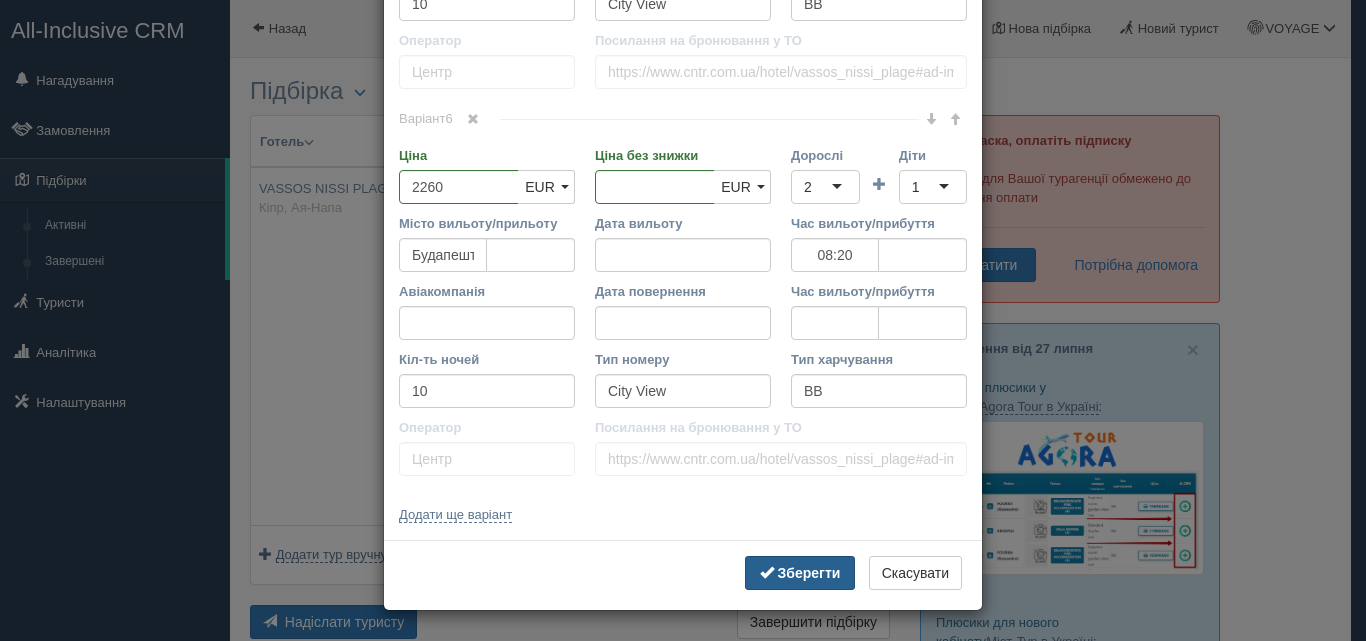 type on "2270" 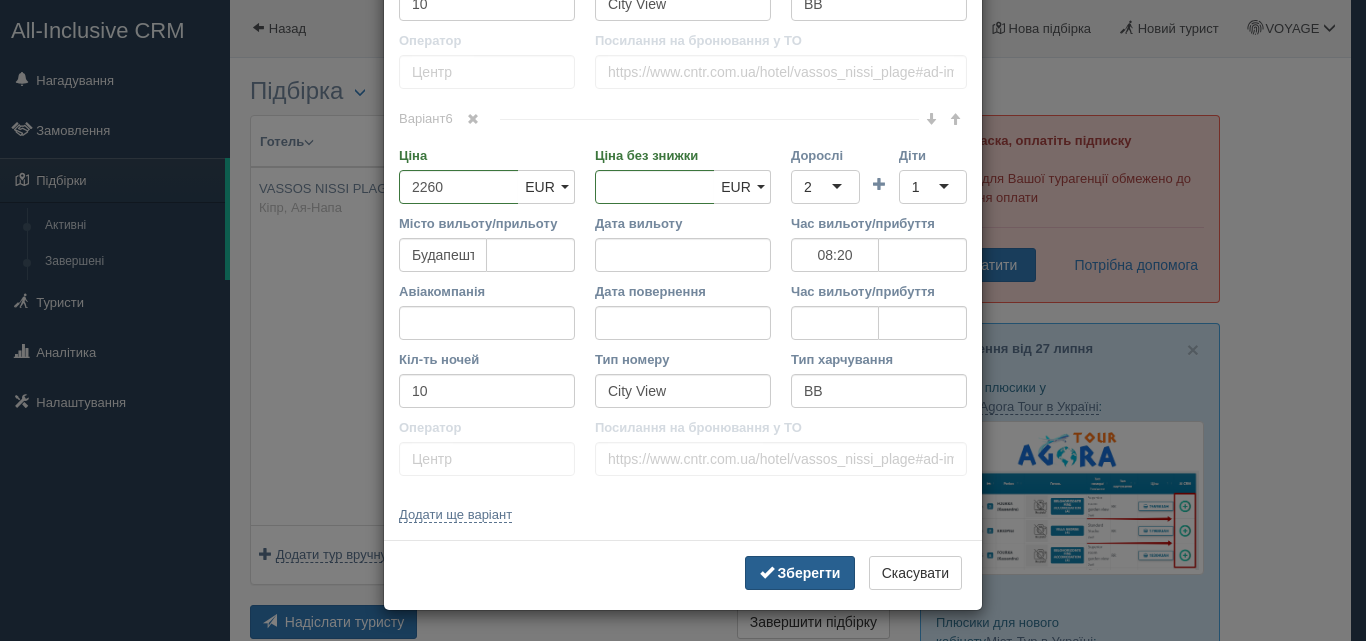 click on "Зберегти" at bounding box center [809, 573] 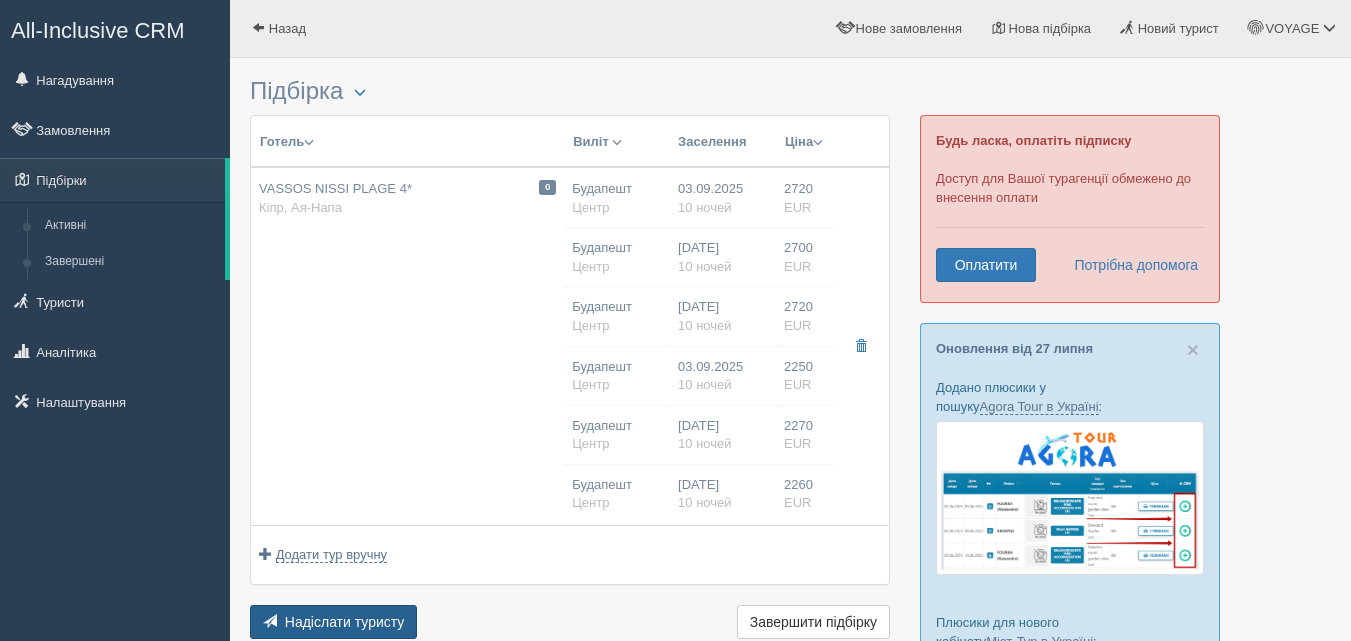 click on "Надіслати туристу" at bounding box center [345, 622] 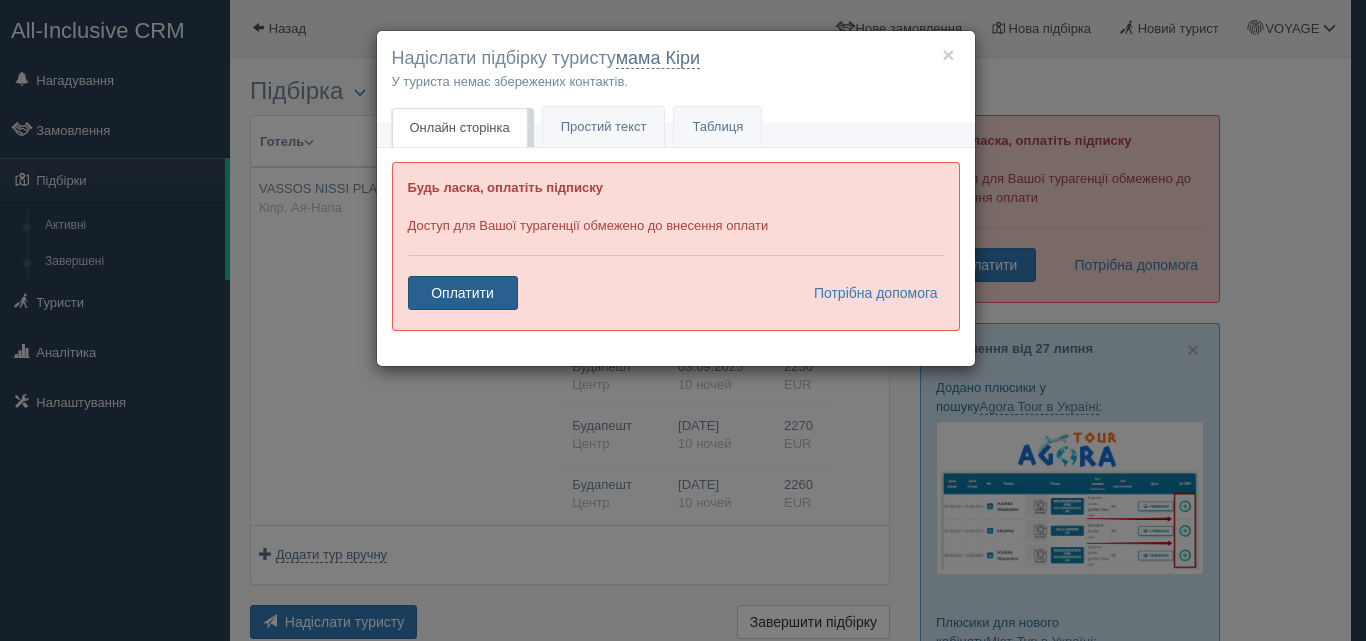 click on "Оплатити" at bounding box center [463, 293] 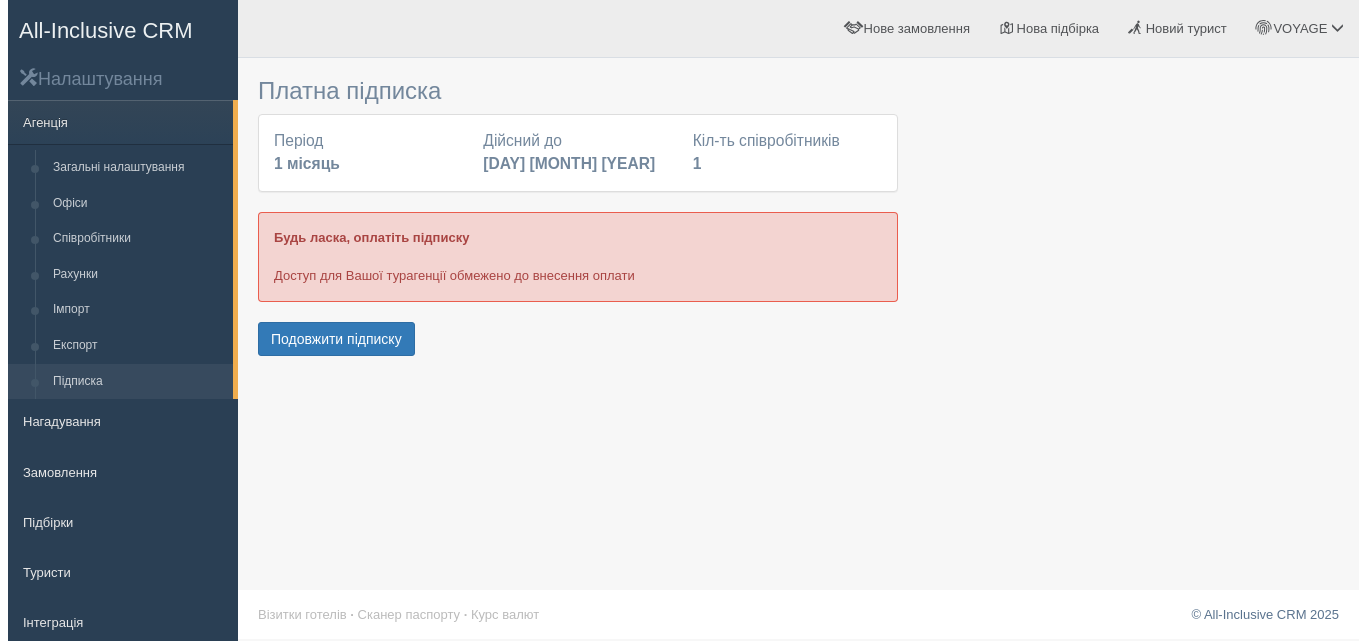 scroll, scrollTop: 0, scrollLeft: 0, axis: both 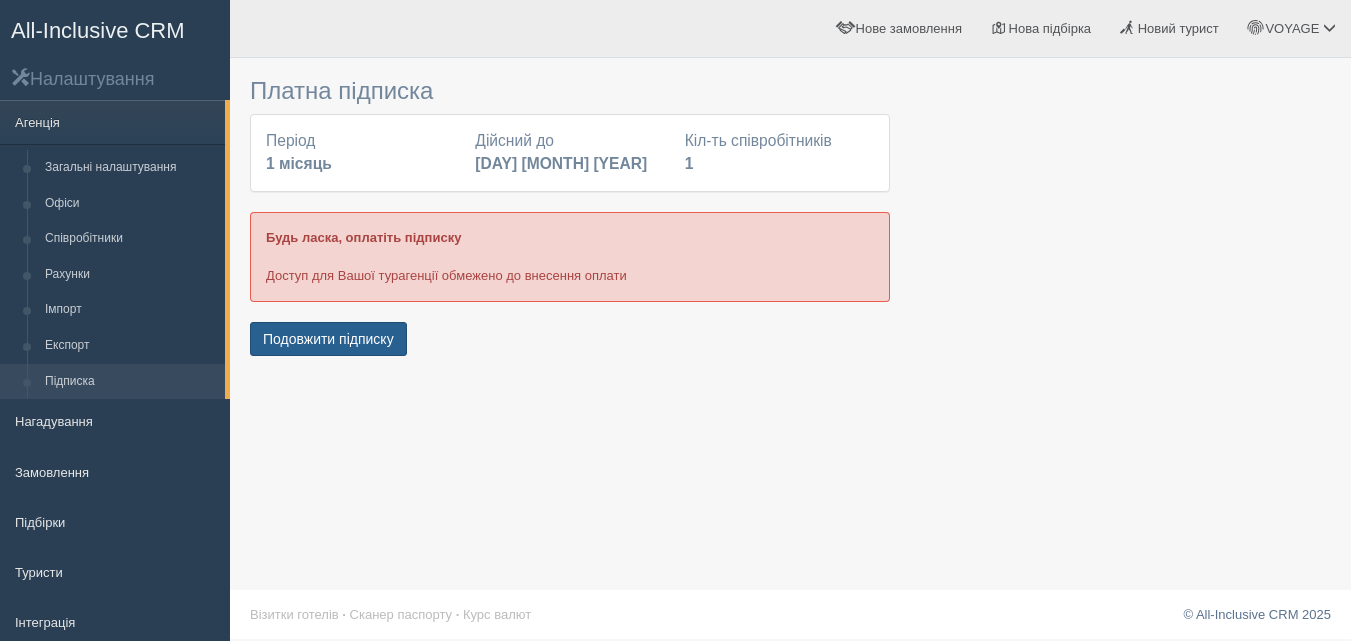 click on "Подовжити підписку" at bounding box center [328, 339] 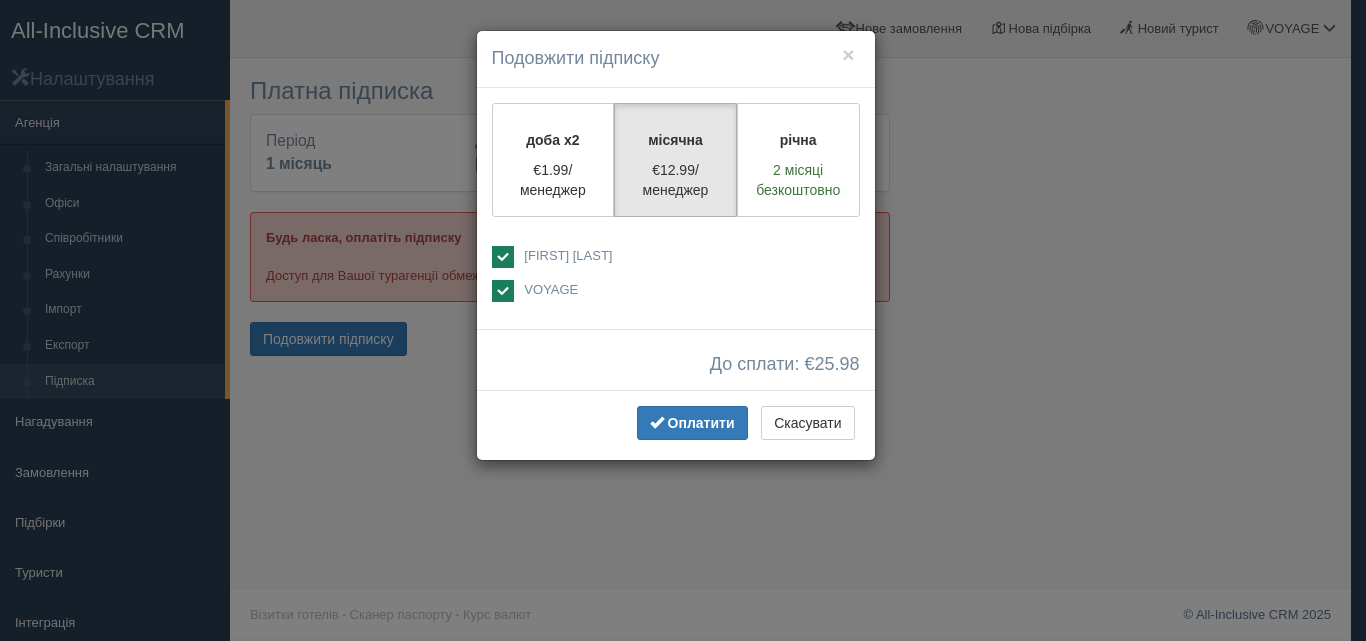 click at bounding box center (503, 257) 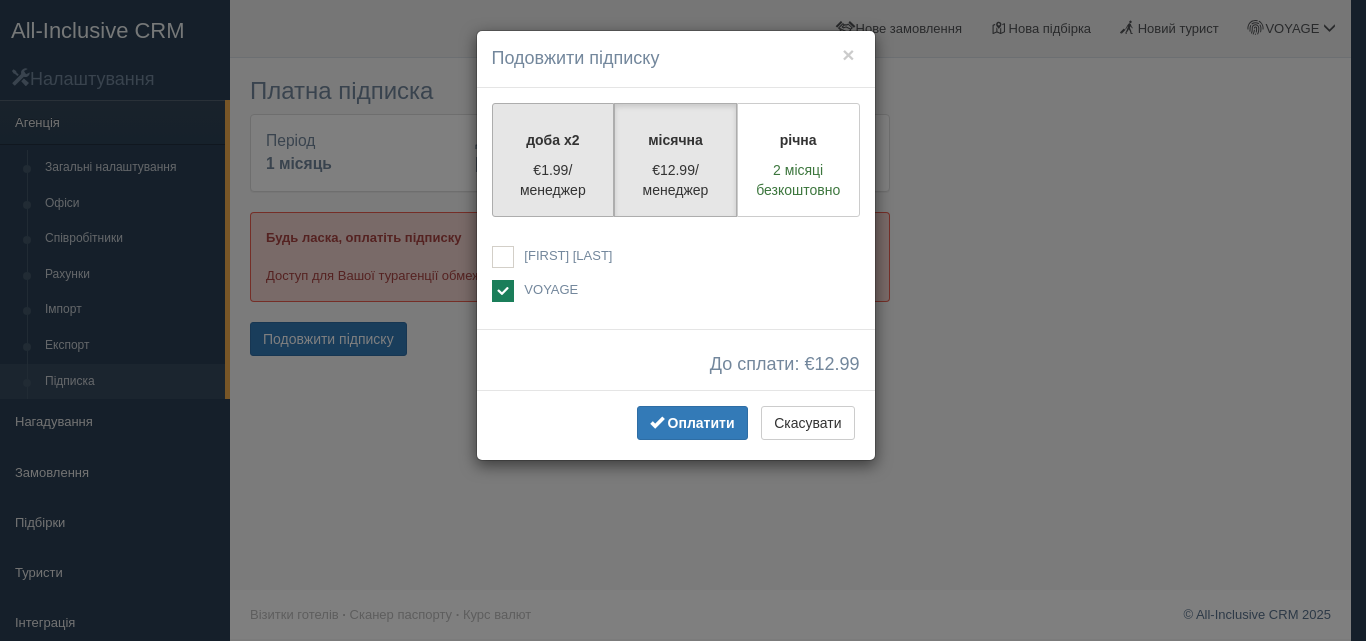 click on "€1.99/менеджер" at bounding box center [553, 180] 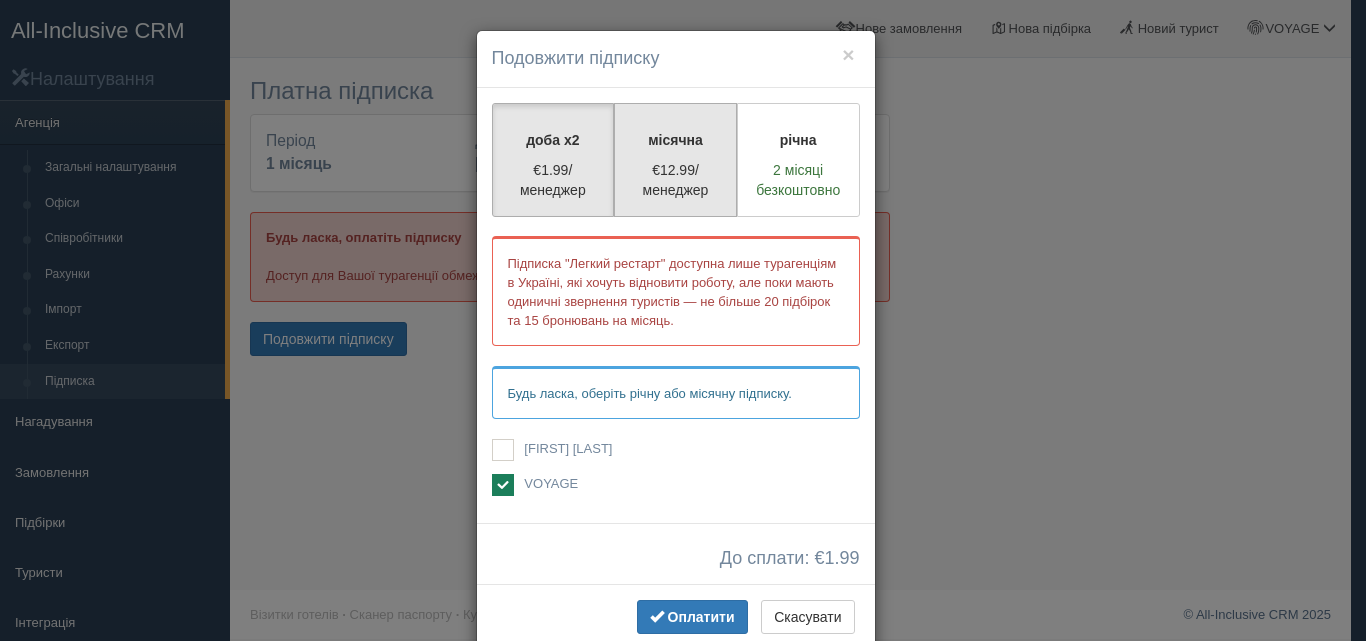 click on "місячна
€12.99/менеджер" at bounding box center (675, 160) 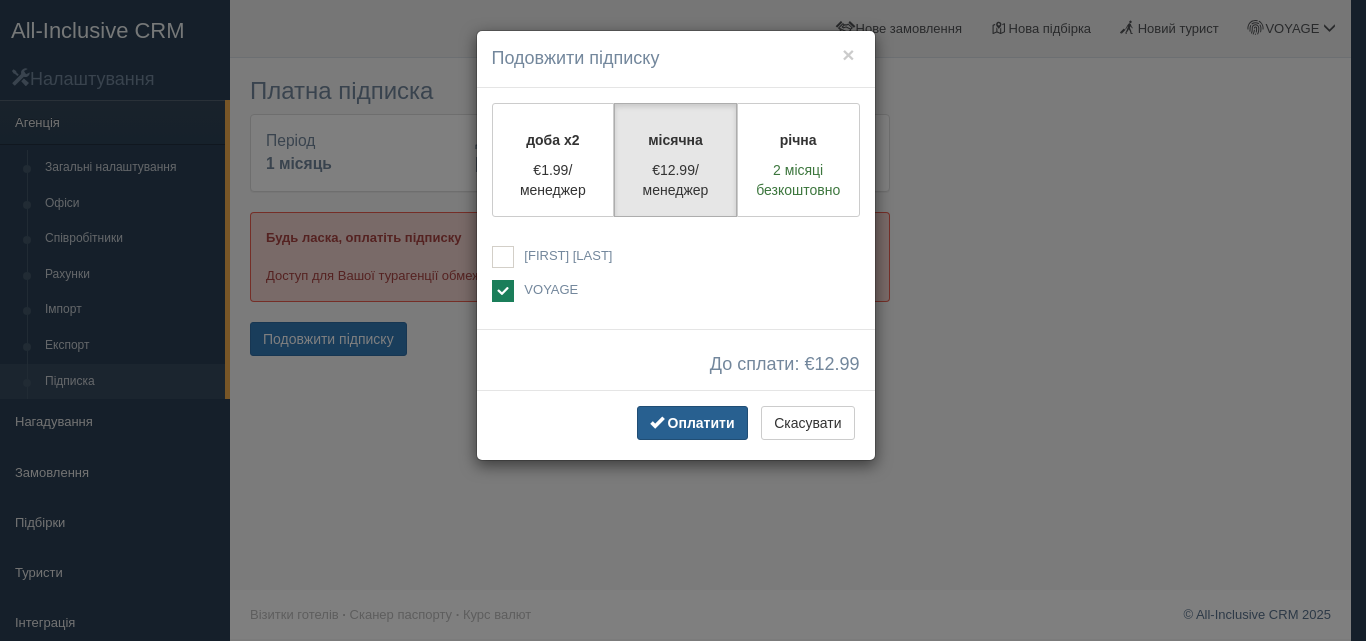 click on "Оплатити" at bounding box center (692, 423) 